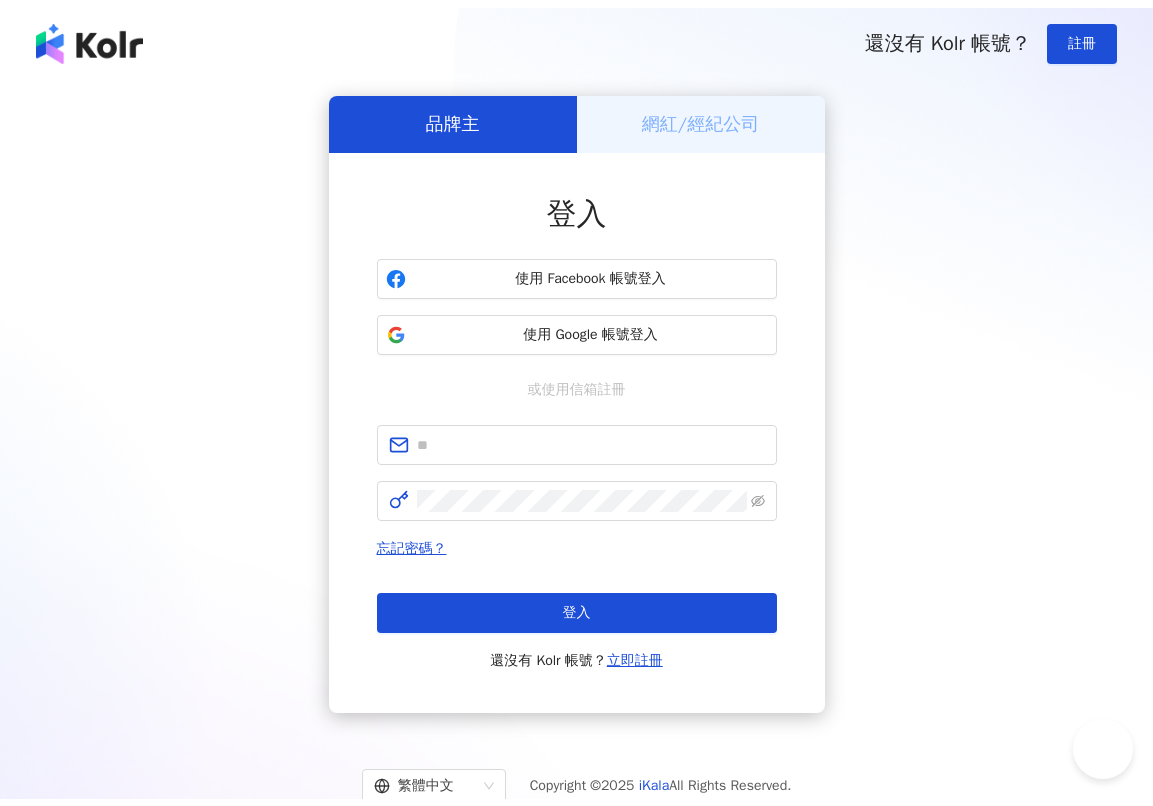 scroll, scrollTop: 0, scrollLeft: 0, axis: both 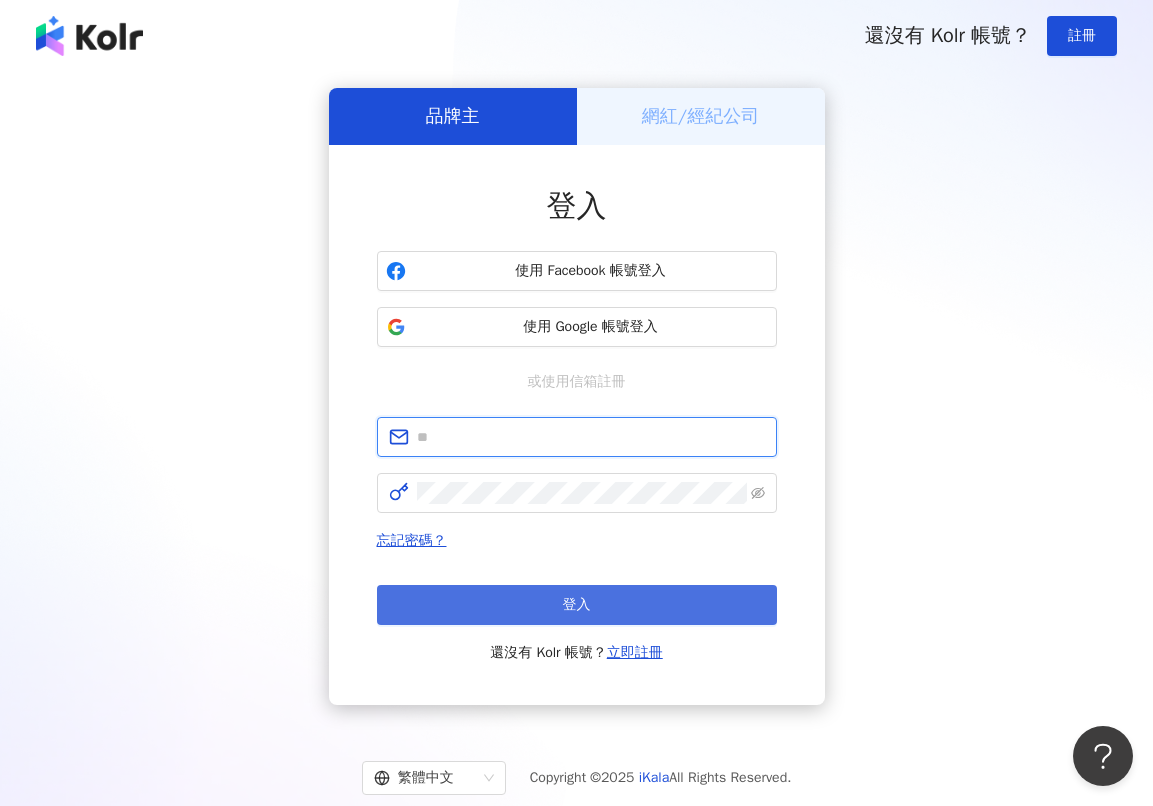 type on "**********" 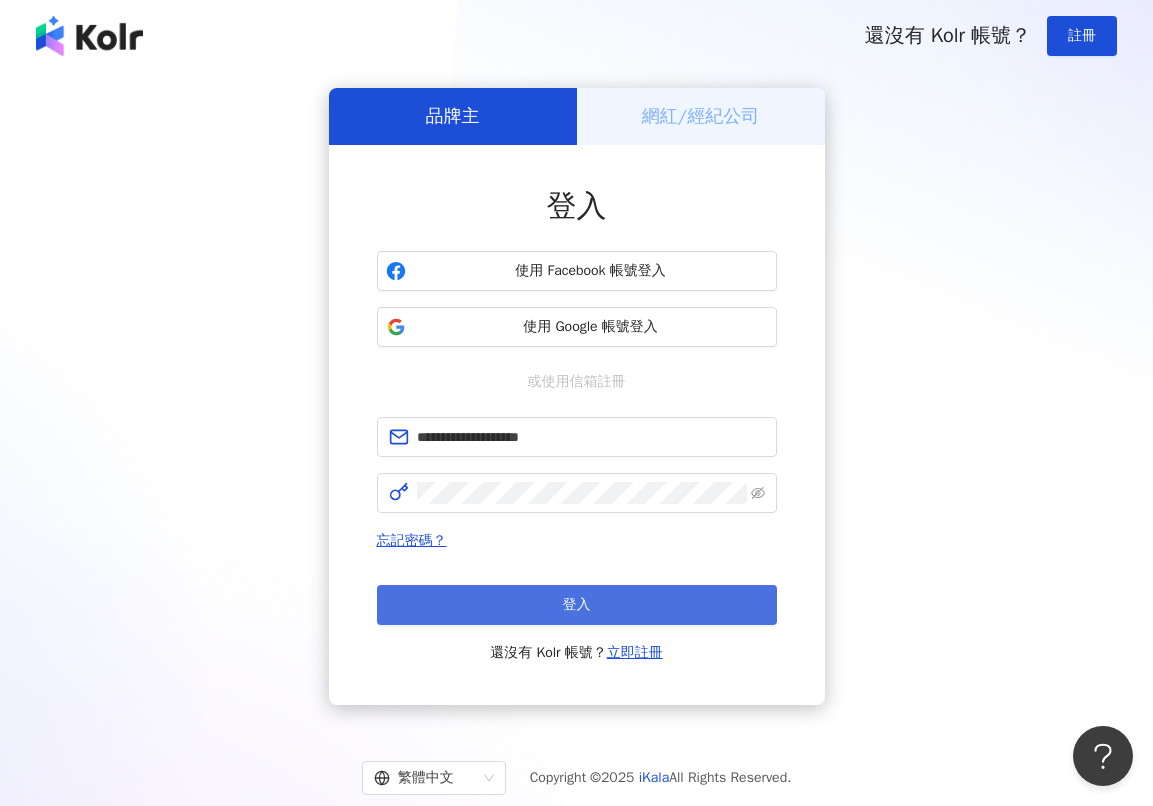 click on "登入" at bounding box center (577, 605) 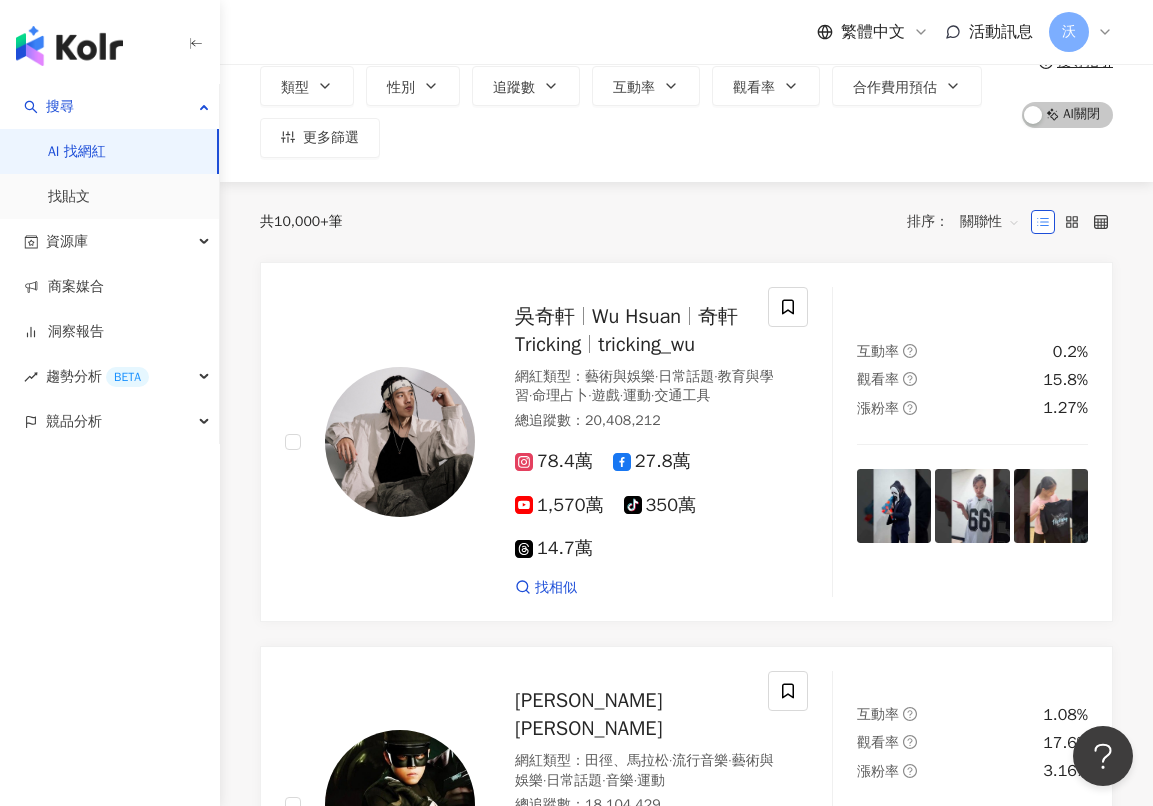 scroll, scrollTop: 0, scrollLeft: 0, axis: both 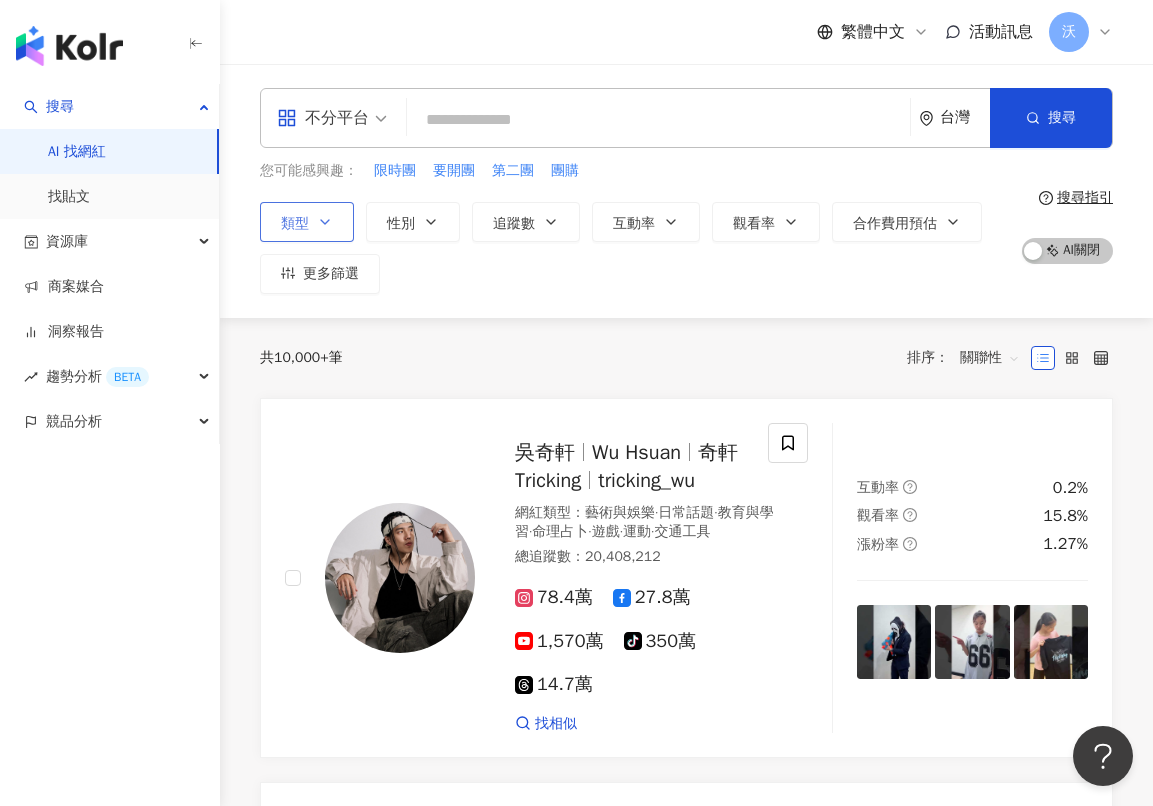 click on "類型" at bounding box center [295, 224] 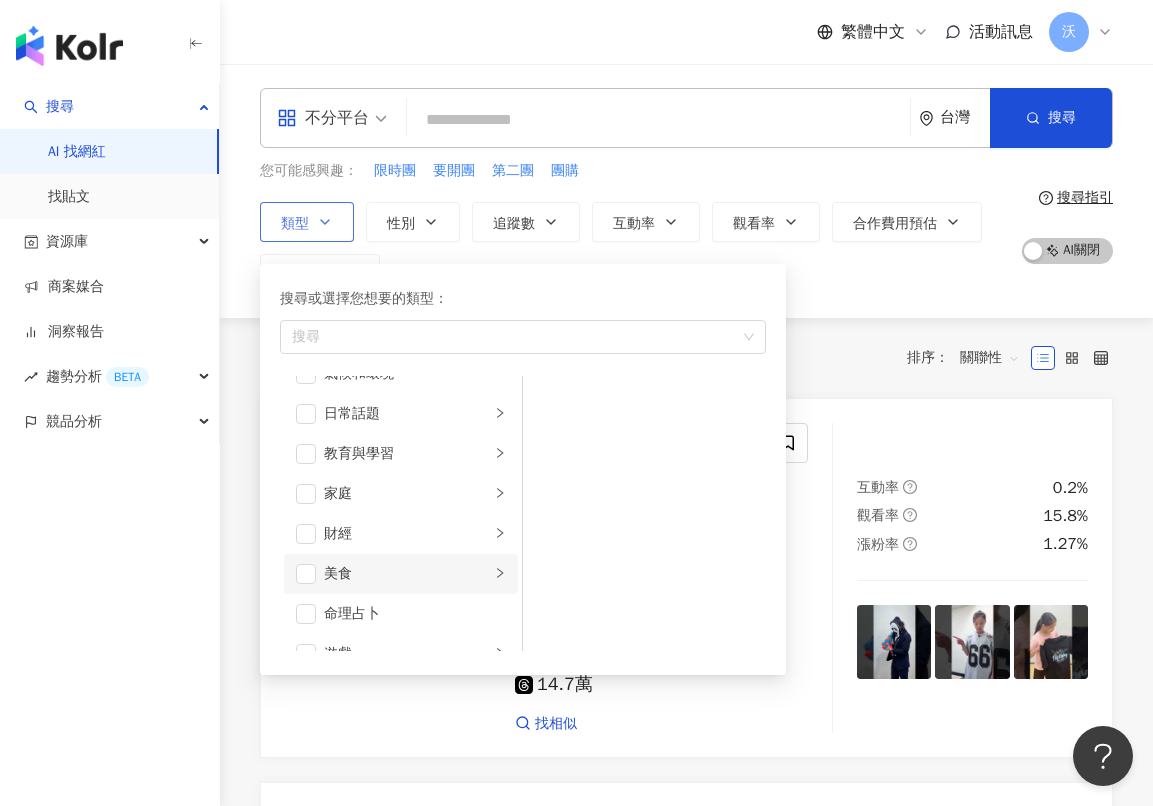 scroll, scrollTop: 0, scrollLeft: 0, axis: both 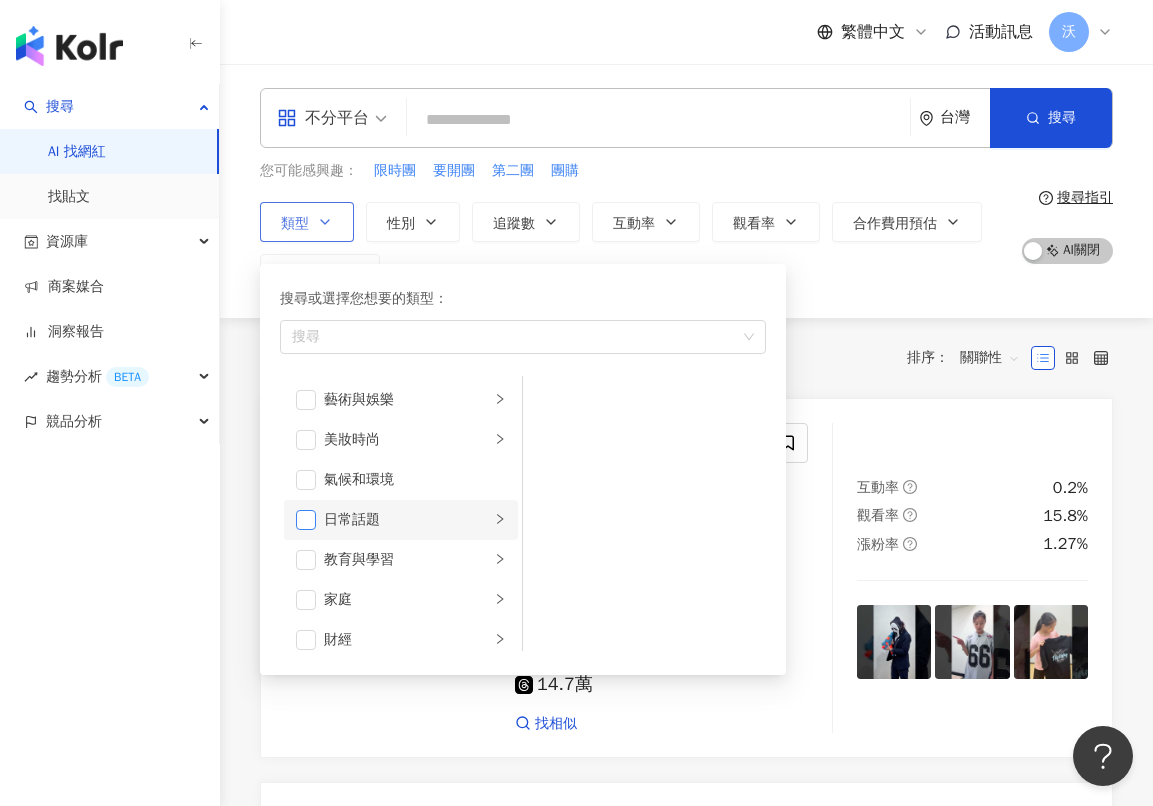 click at bounding box center [306, 520] 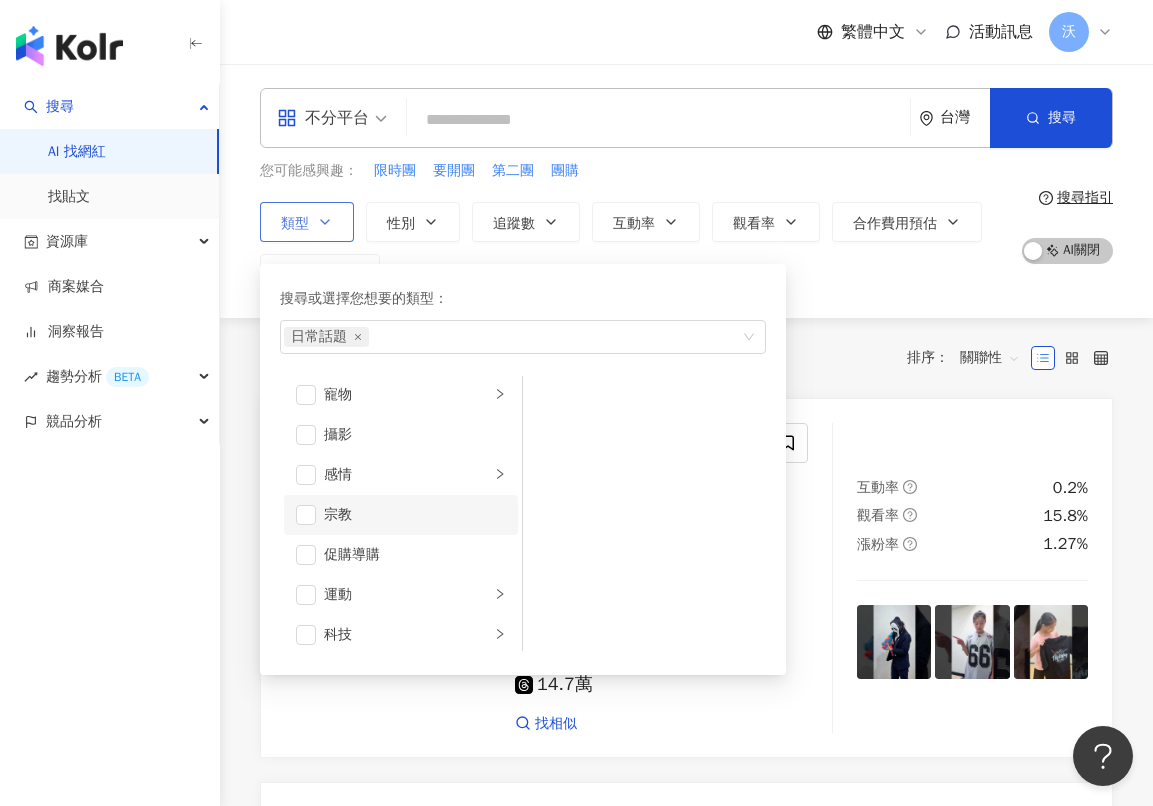 scroll, scrollTop: 600, scrollLeft: 0, axis: vertical 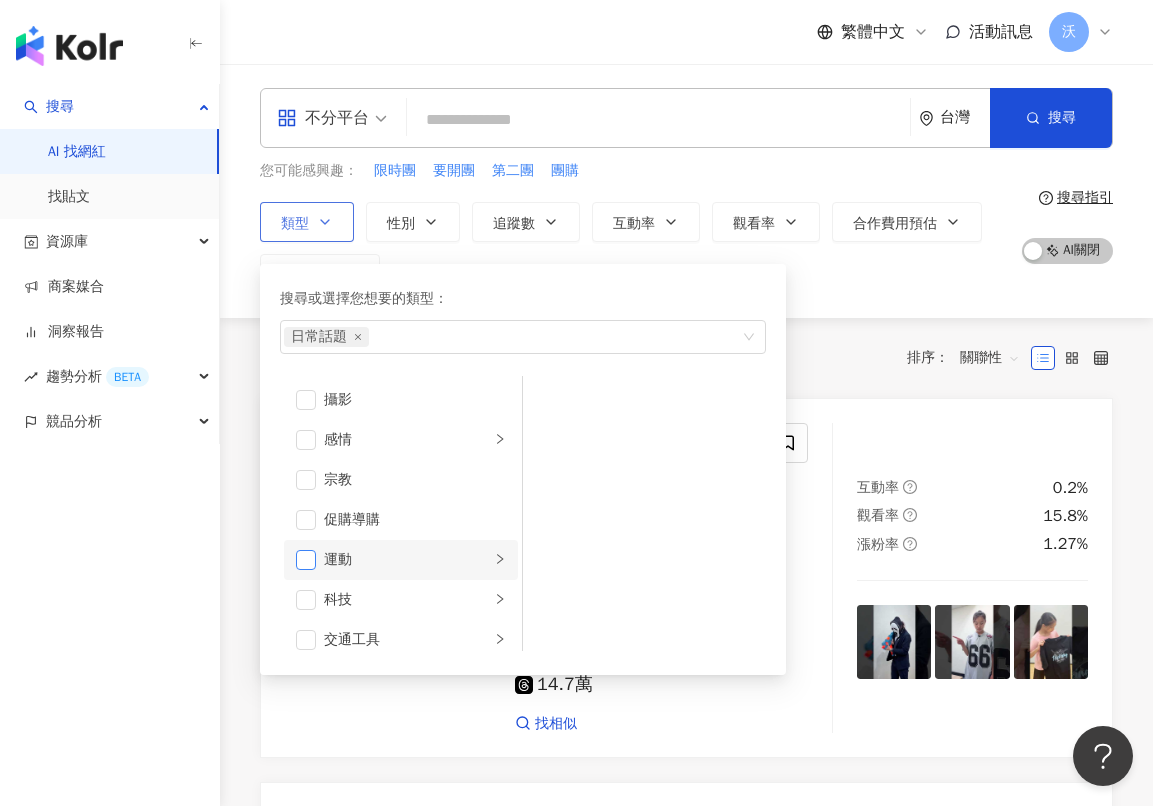 click at bounding box center (306, 560) 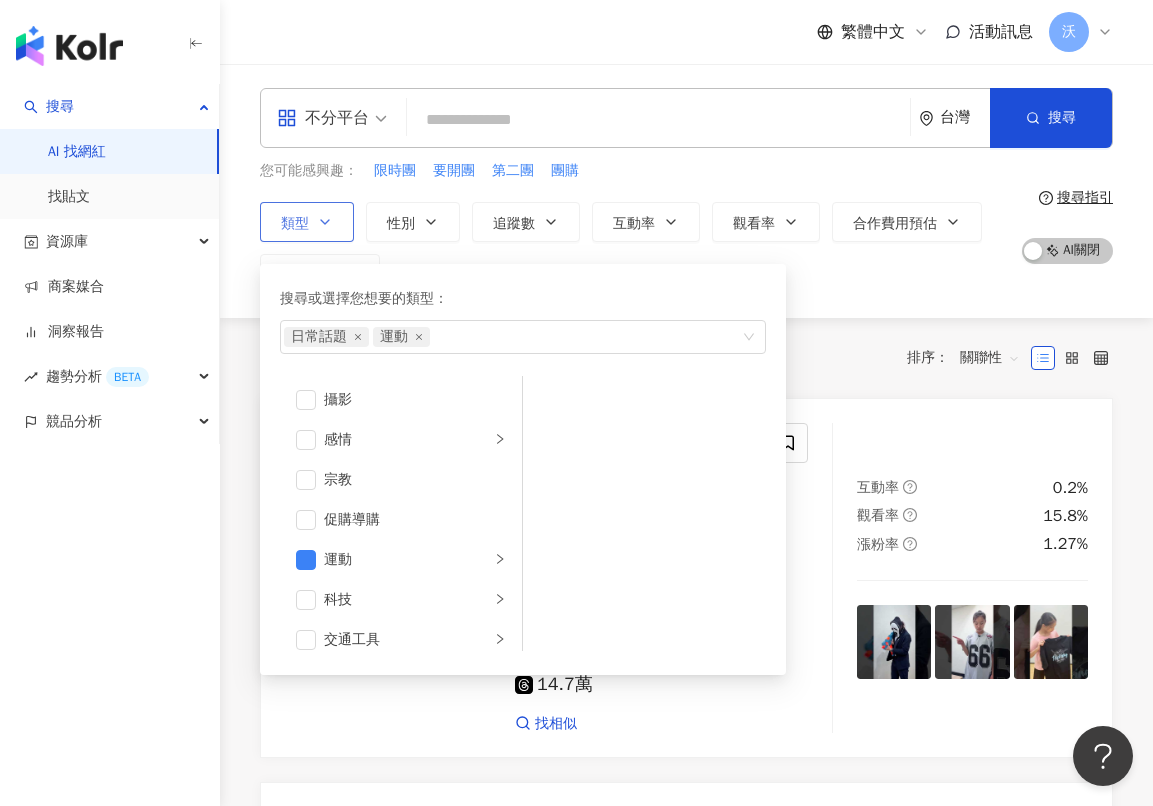 click on "搜尋或選擇您想要的類型： 日常話題 運動   藝術與娛樂 美妝時尚 氣候和環境 日常話題 教育與學習 家庭 財經 美食 命理占卜 遊戲 法政社會 生活風格 影視娛樂 醫療與健康 寵物 攝影 感情 宗教 促購導購 運動 科技 交通工具 旅遊 成人" at bounding box center (515, 464) 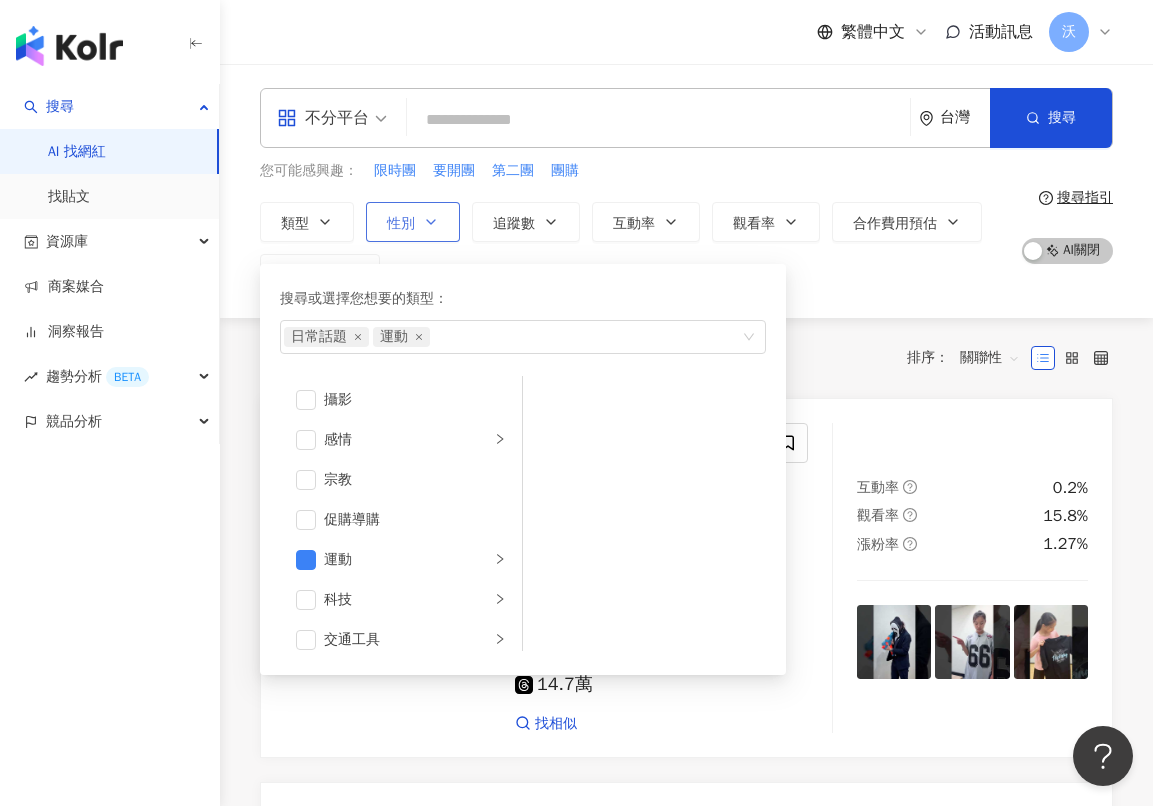 click on "性別" at bounding box center [401, 224] 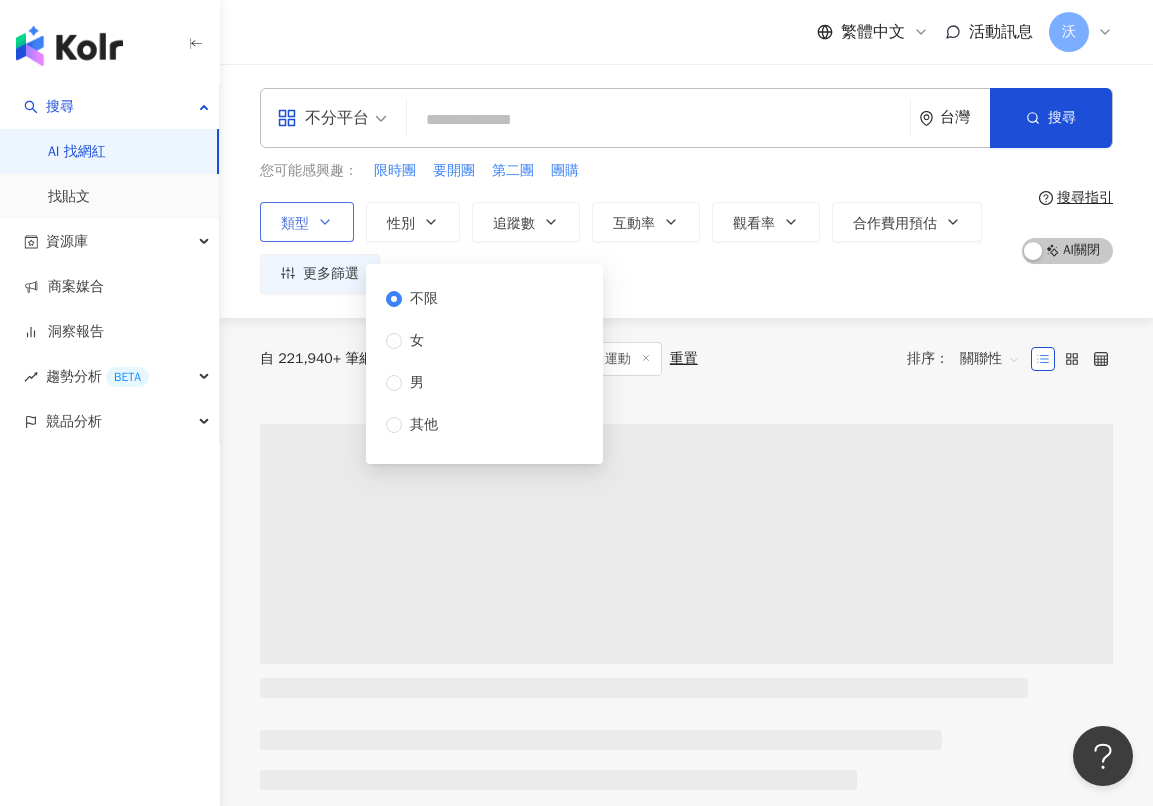 click 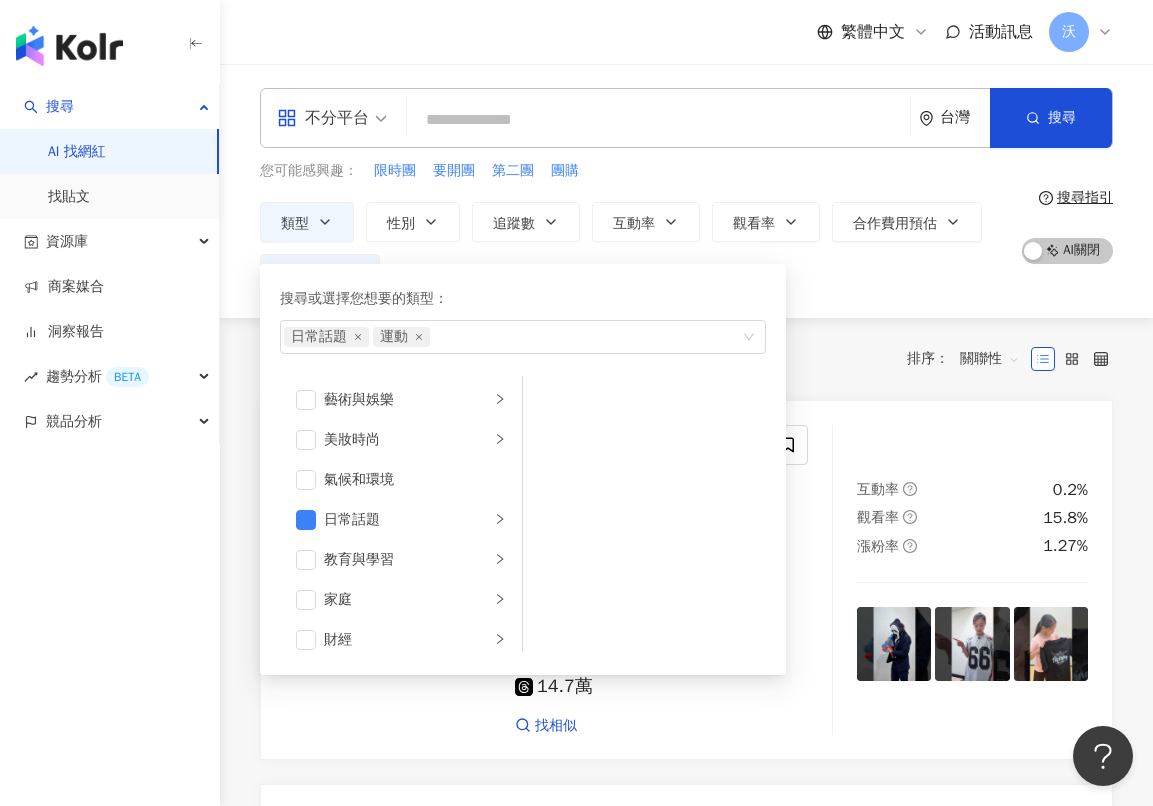 click on "類型 搜尋或選擇您想要的類型： 日常話題 運動   藝術與娛樂 美妝時尚 氣候和環境 日常話題 教育與學習 家庭 財經 美食 命理占卜 遊戲 法政社會 生活風格 影視娛樂 醫療與健康 寵物 攝影 感情 宗教 促購導購 運動 科技 交通工具 旅遊 成人 性別 追蹤數 互動率 觀看率 合作費用預估  更多篩選 不限 女 男 其他" at bounding box center [633, 248] 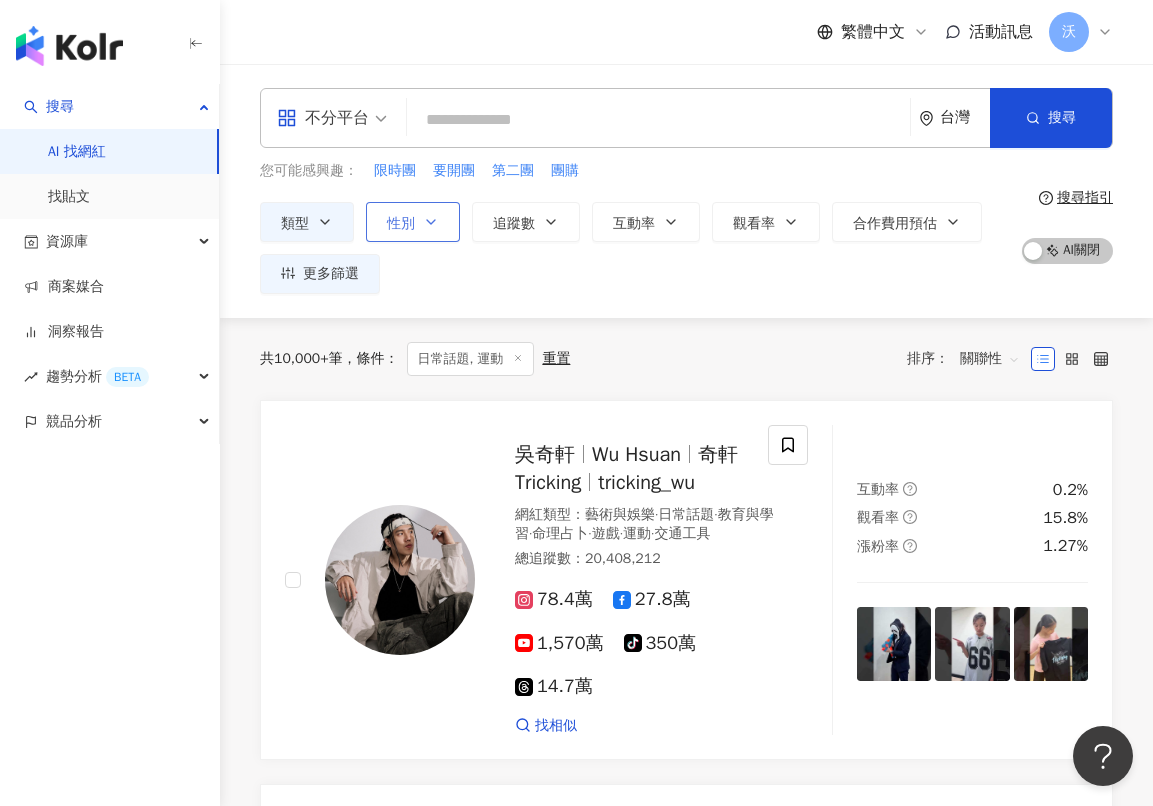 click on "性別" at bounding box center (413, 222) 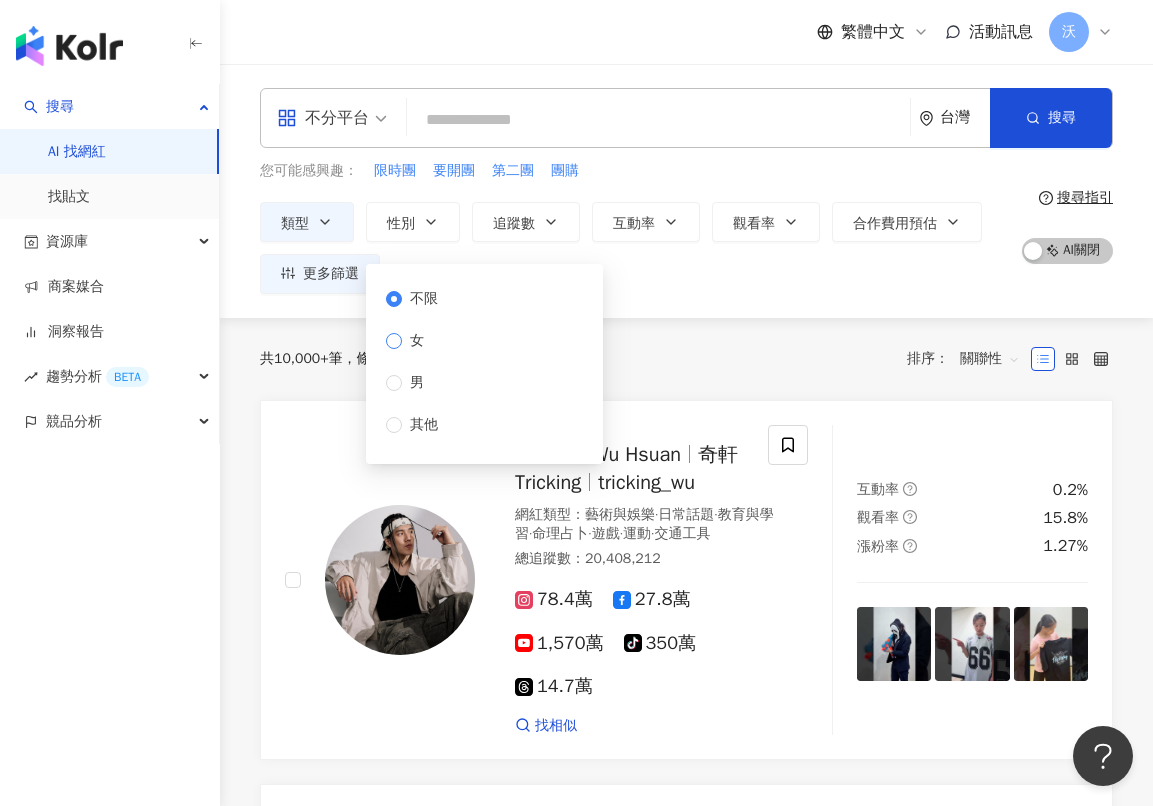 click on "女" at bounding box center (416, 341) 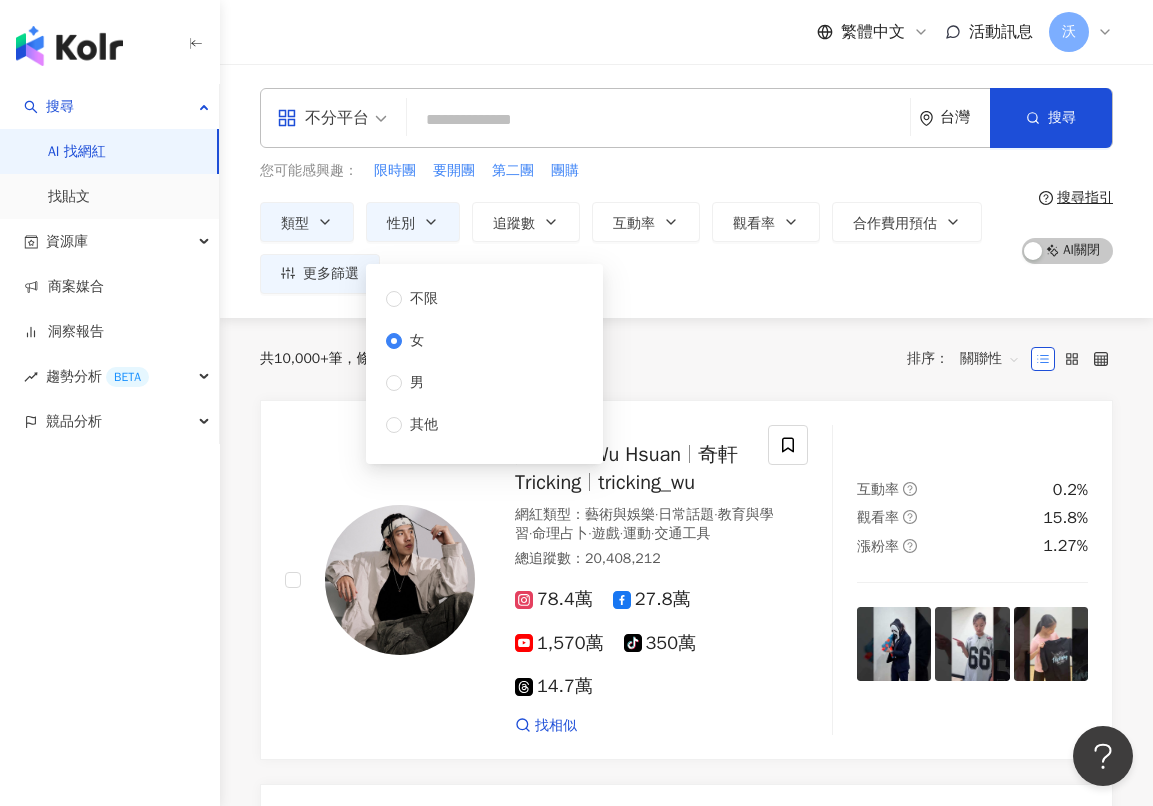 click on "不限 女 男 其他" at bounding box center [484, 359] 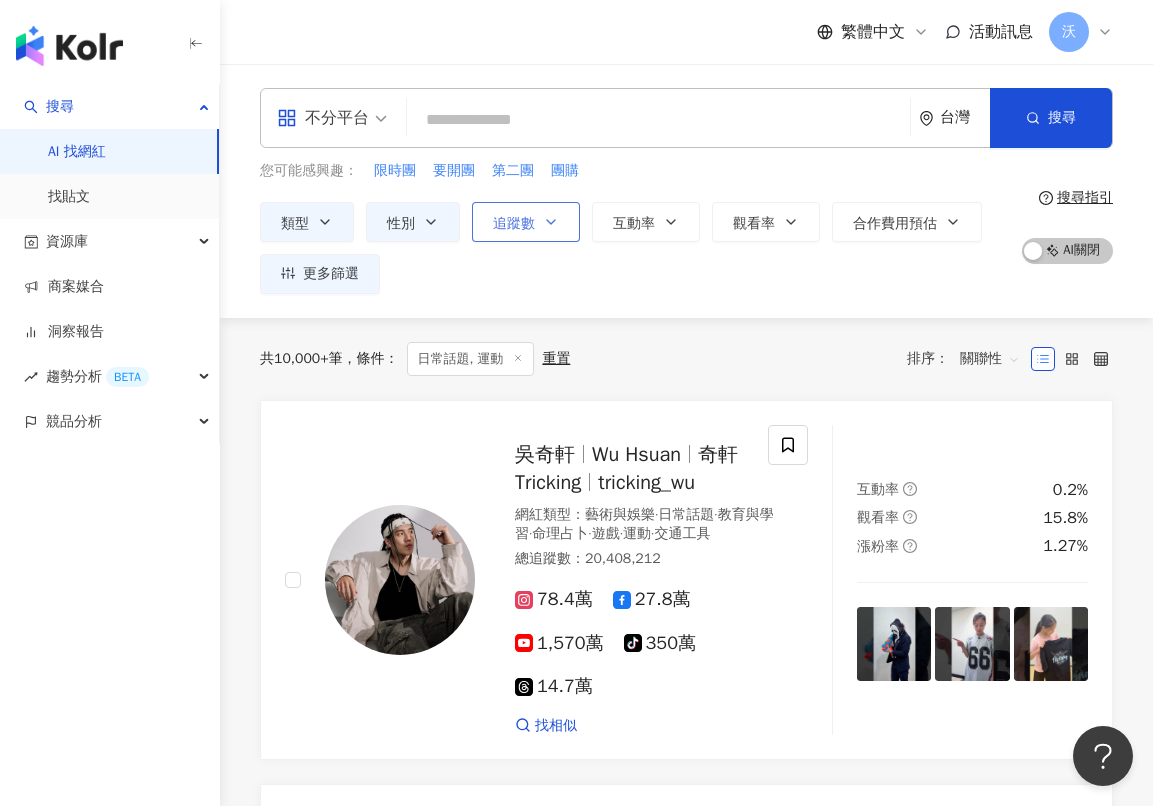 click on "追蹤數" at bounding box center [526, 222] 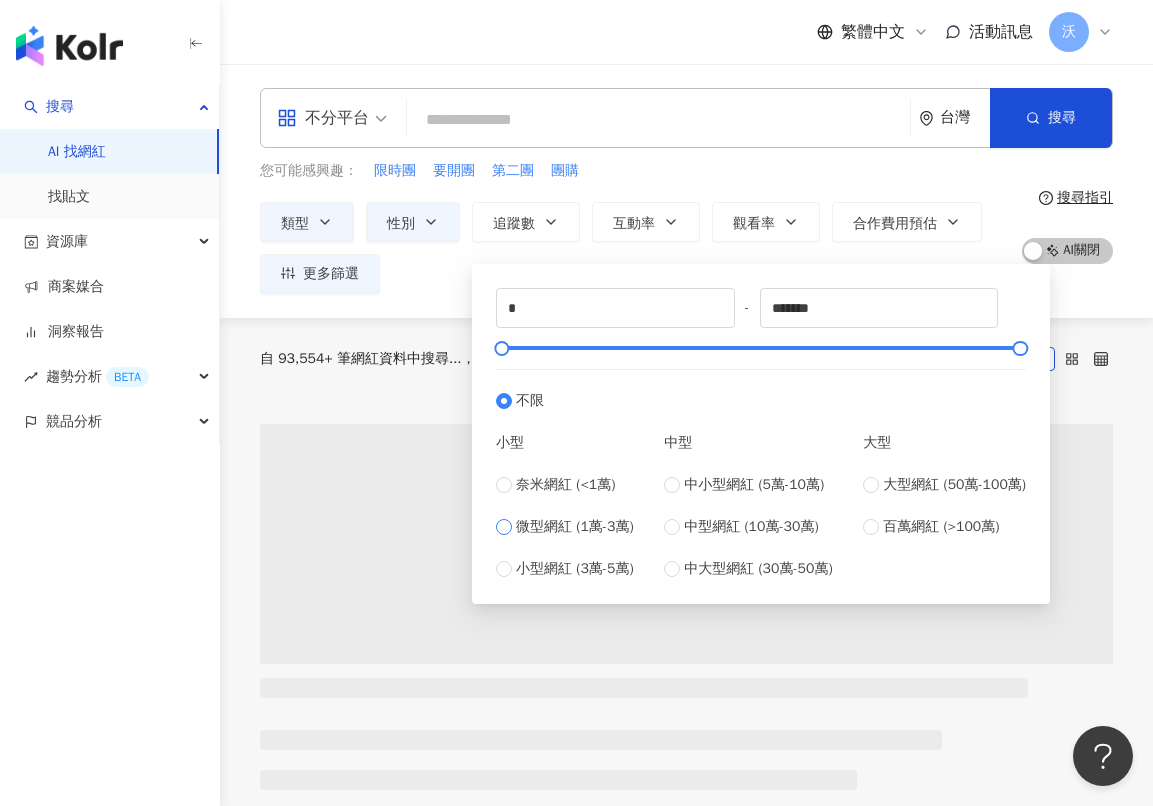 type on "*****" 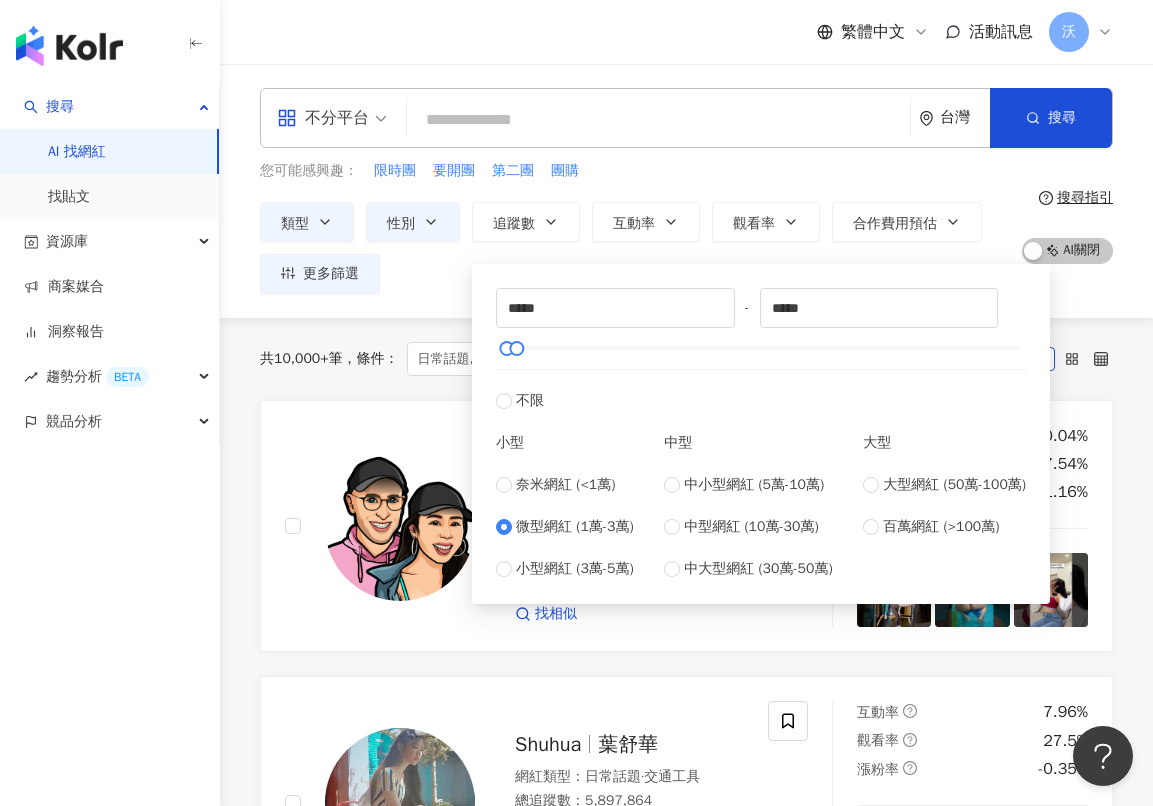 click on "類型 性別 追蹤數 互動率 觀看率 合作費用預估  更多篩選 不限 女 男 其他 *****  -  ***** 不限 小型 奈米網紅 (<1萬) 微型網紅 (1萬-3萬) 小型網紅 (3萬-5萬) 中型 中小型網紅 (5萬-10萬) 中型網紅 (10萬-30萬) 中大型網紅 (30萬-50萬) 大型 大型網紅 (50萬-100萬) 百萬網紅 (>100萬)" at bounding box center (633, 248) 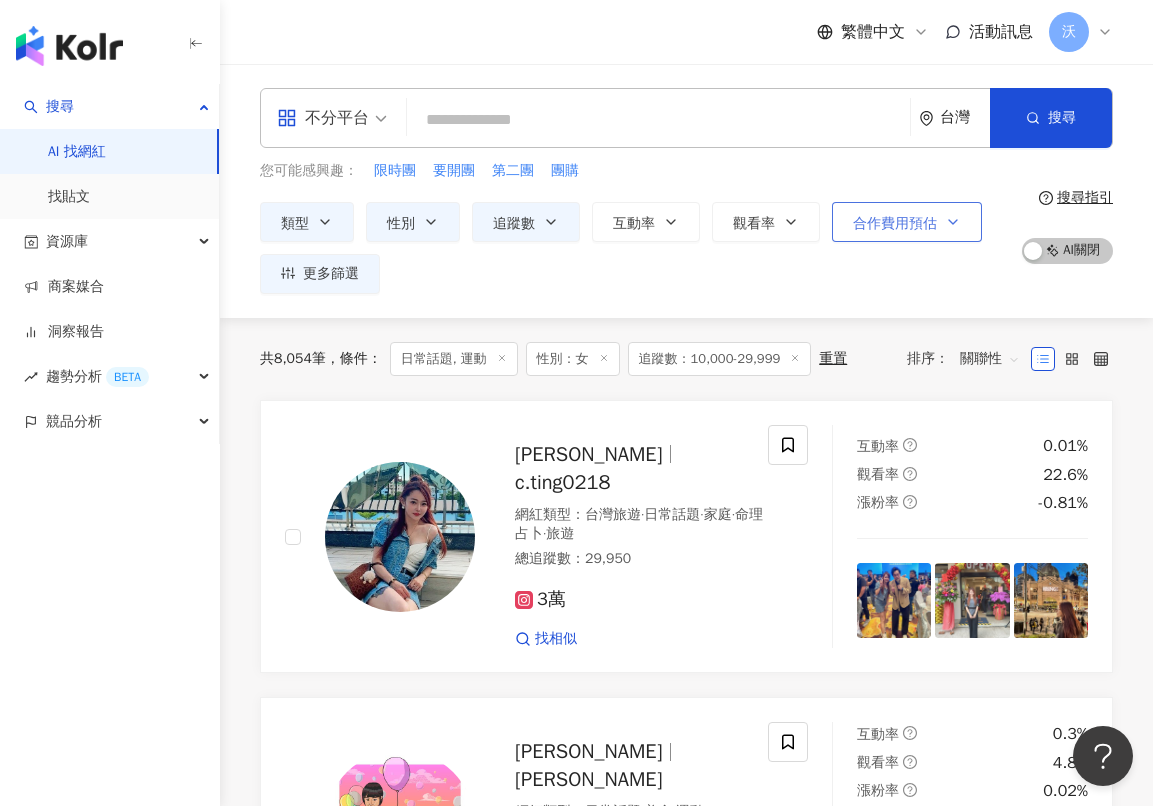 click on "合作費用預估" at bounding box center (895, 224) 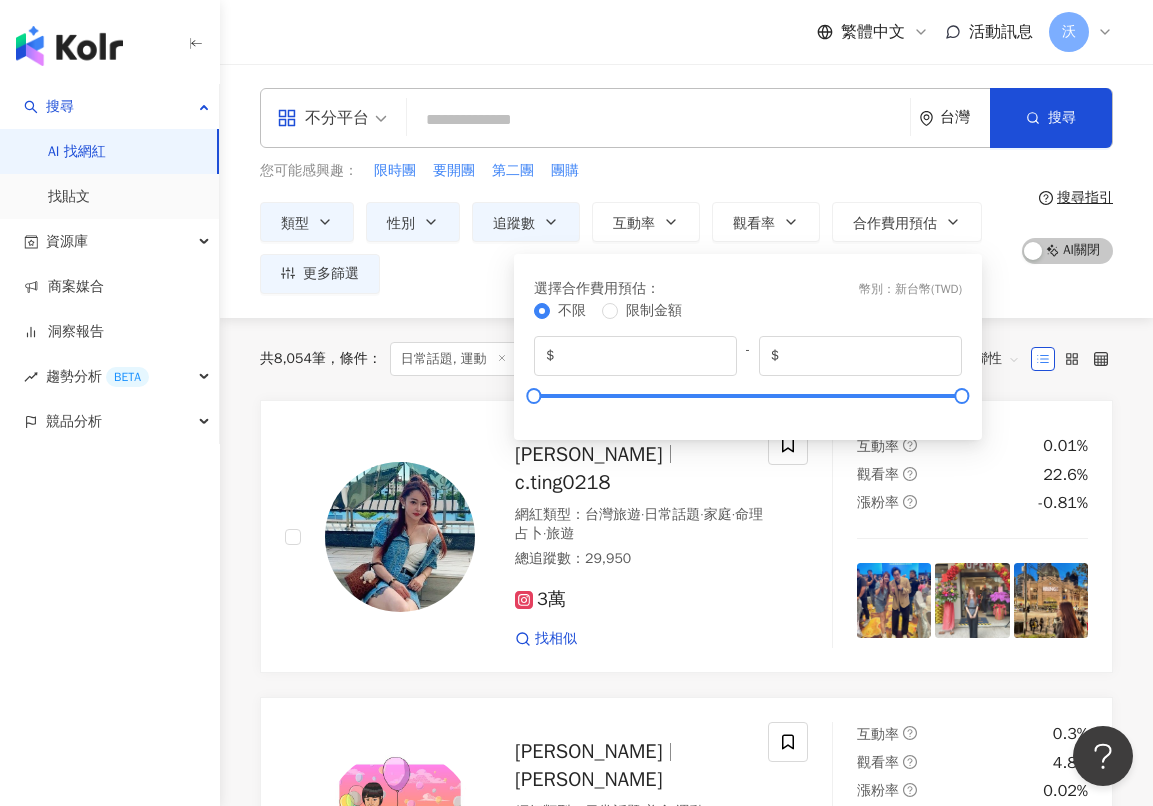 click on "您可能感興趣： 限時團  要開團  第二團  團購  類型 性別 追蹤數 互動率 觀看率 合作費用預估  更多篩選 不限 女 男 其他 *****  -  ***** 不限 小型 奈米網紅 (<1萬) 微型網紅 (1萬-3萬) 小型網紅 (3萬-5萬) 中型 中小型網紅 (5萬-10萬) 中型網紅 (10萬-30萬) 中大型網紅 (30萬-50萬) 大型 大型網紅 (50萬-100萬) 百萬網紅 (>100萬) 選擇合作費用預估  ： 幣別 ： 新台幣 ( TWD ) 不限 限制金額 $ *  -  $ *******" at bounding box center (633, 227) 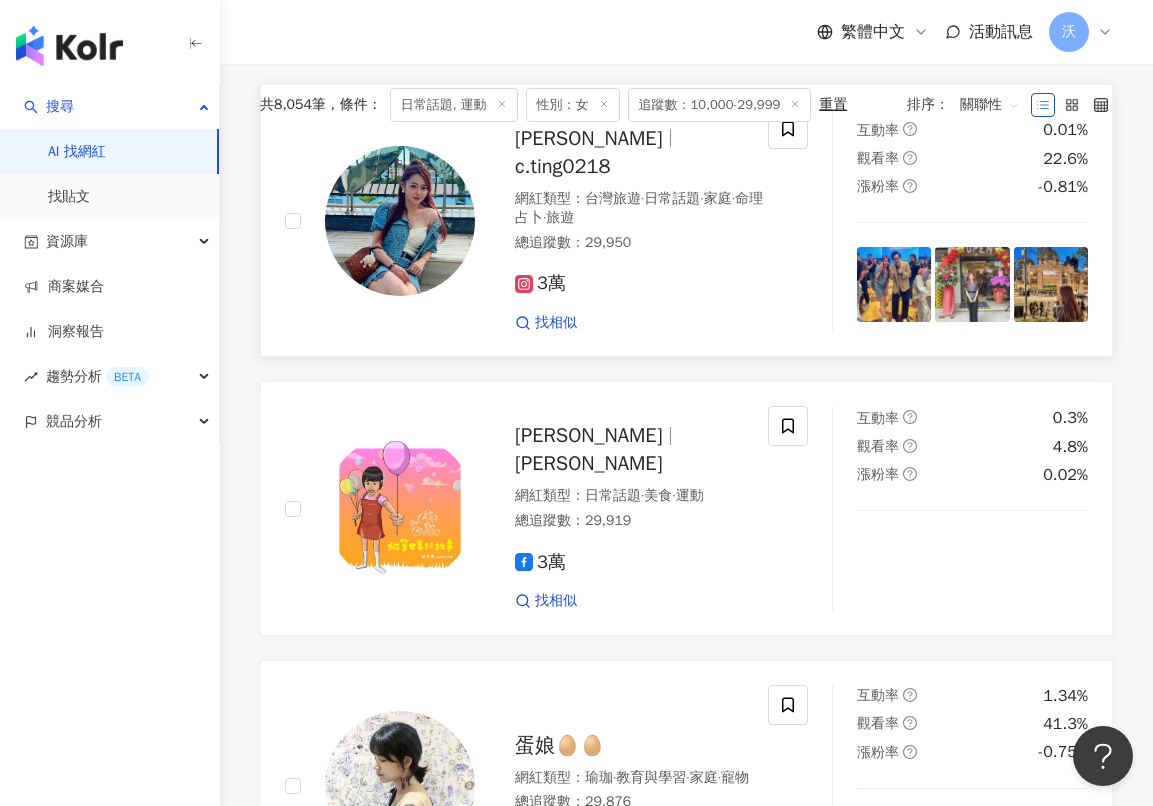 scroll, scrollTop: 200, scrollLeft: 0, axis: vertical 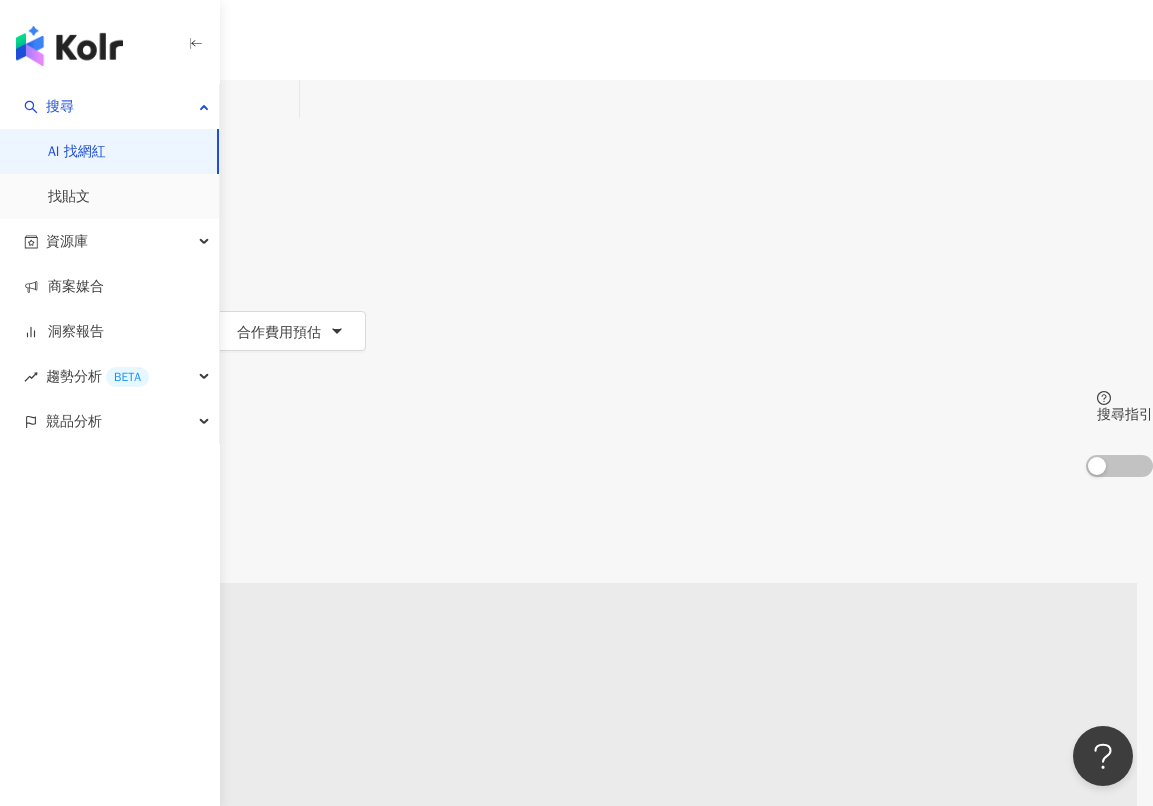 click at bounding box center [210, 99] 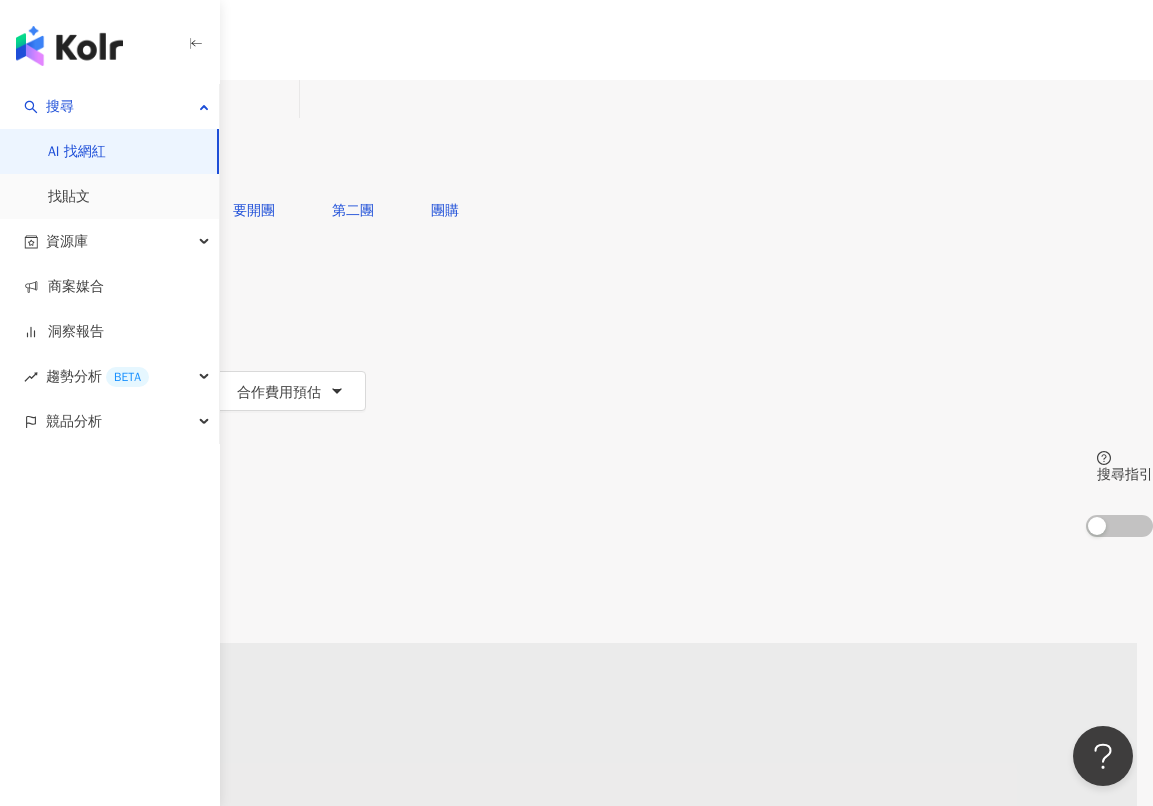type on "***" 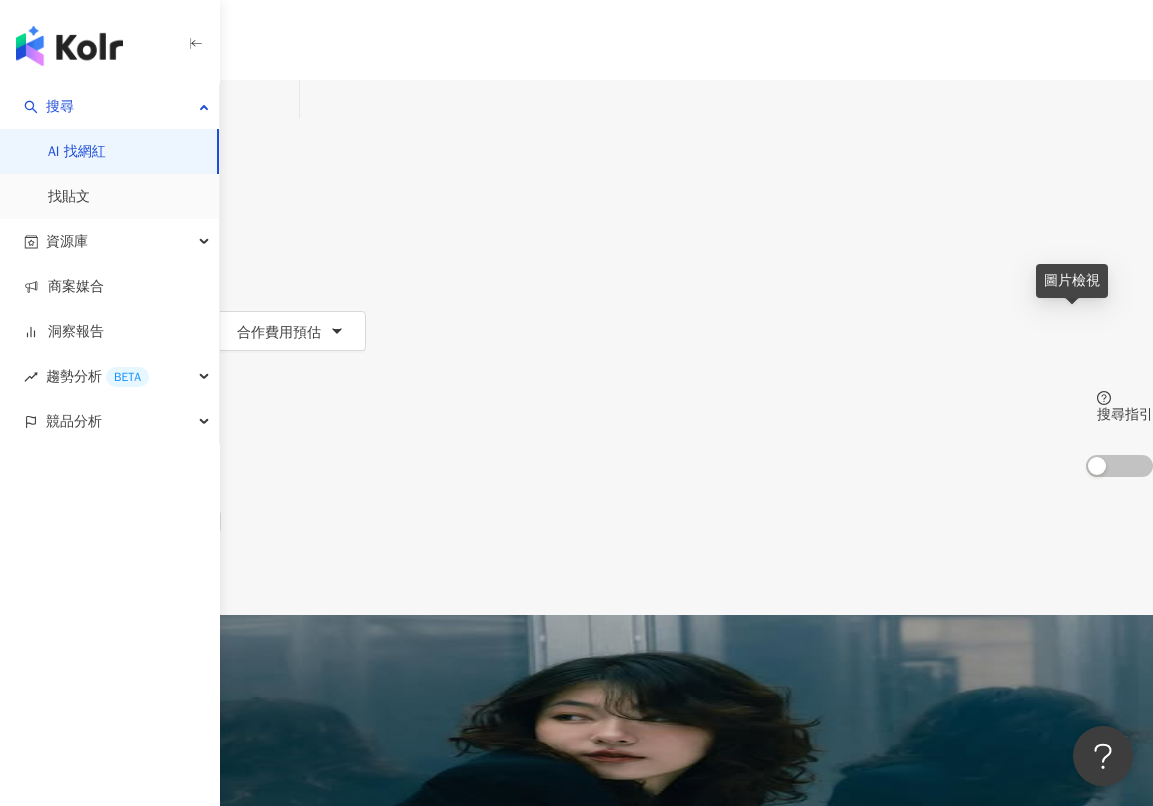 click 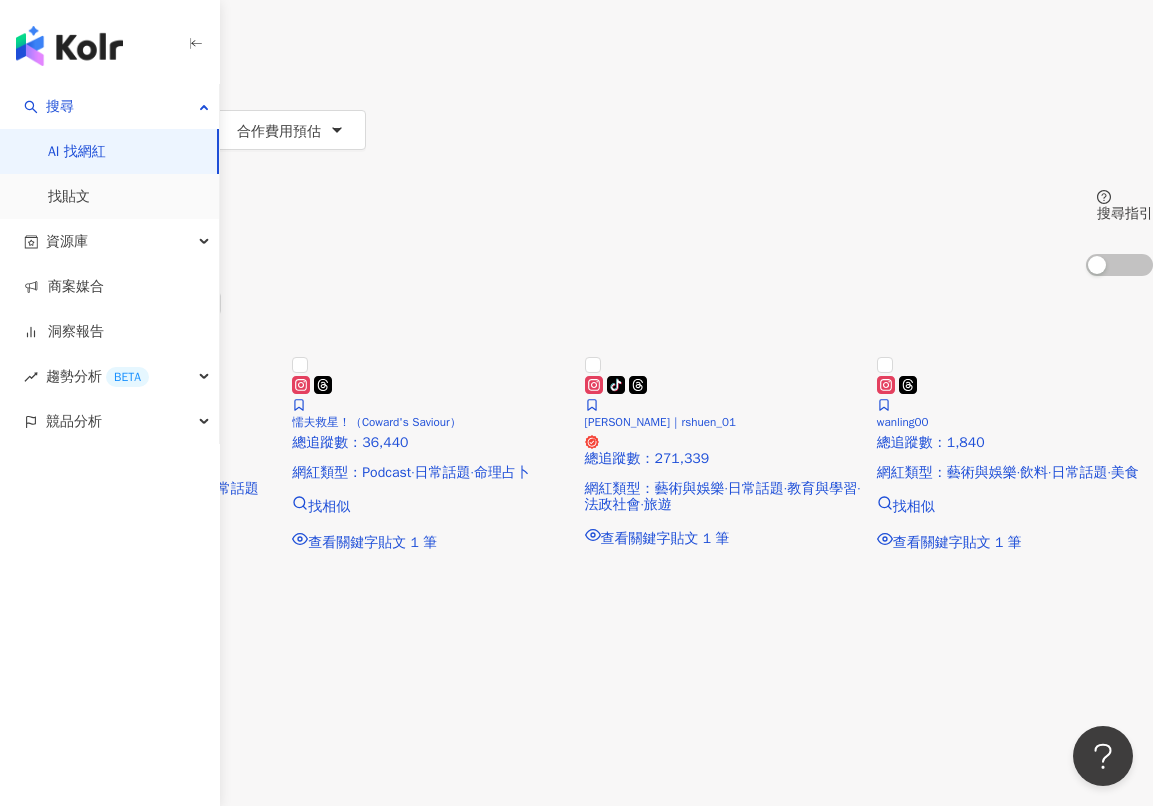 scroll, scrollTop: 200, scrollLeft: 0, axis: vertical 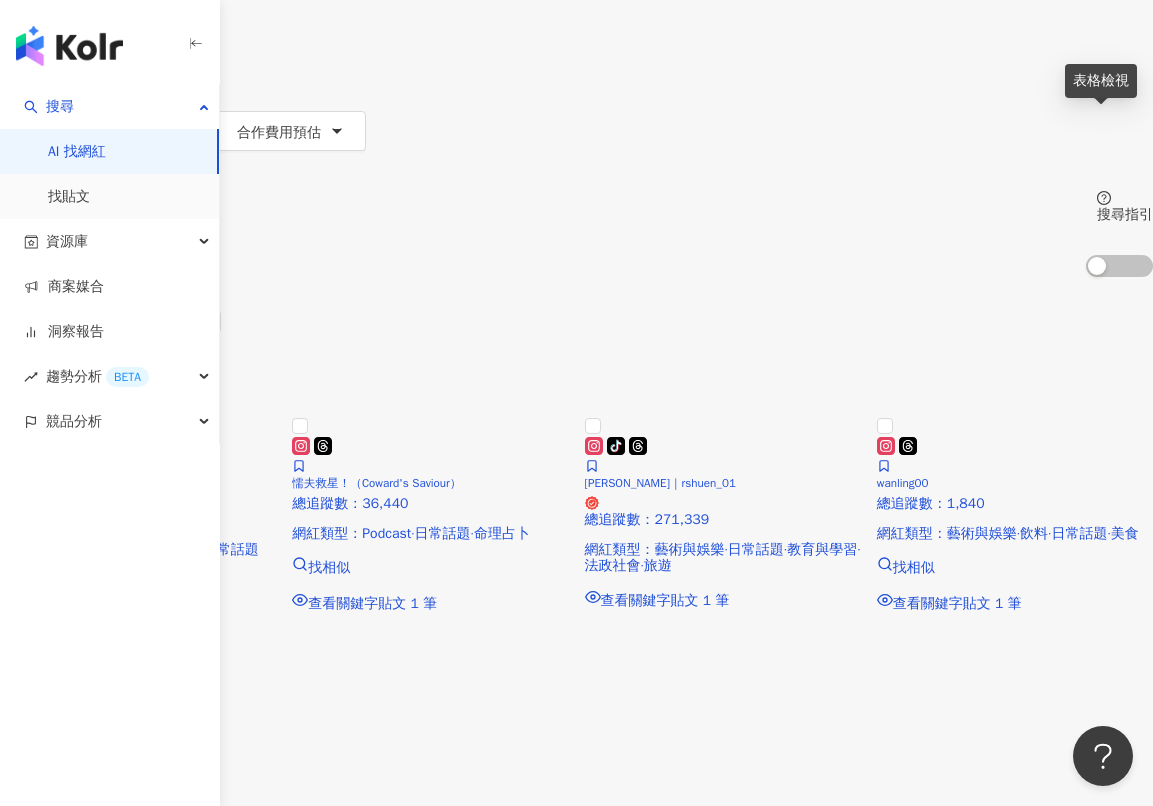 click 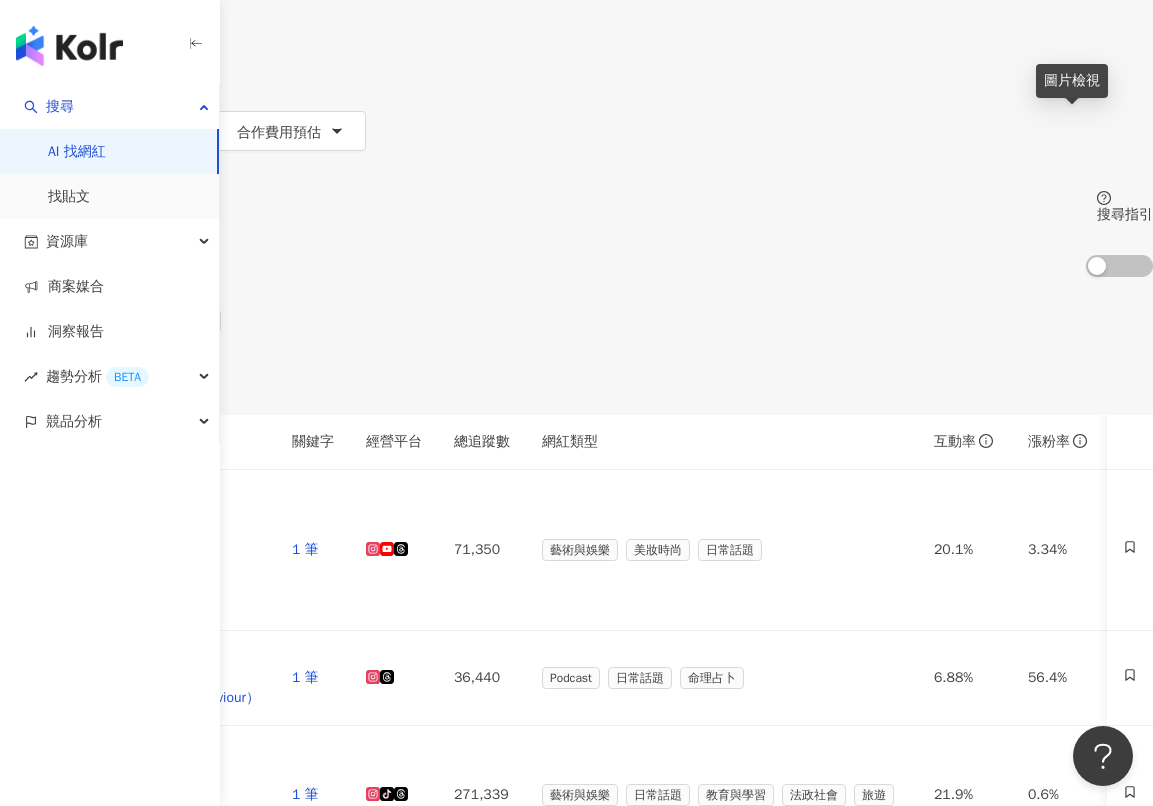 click 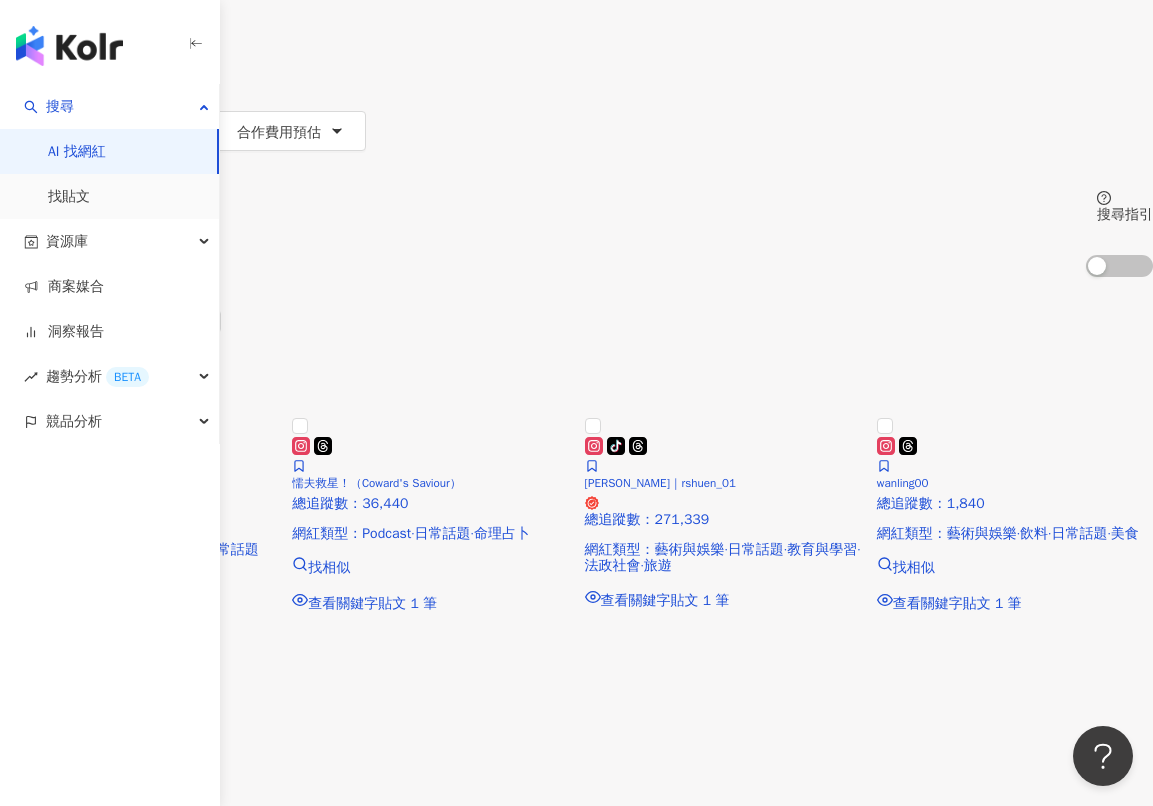 click at bounding box center [113, 399] 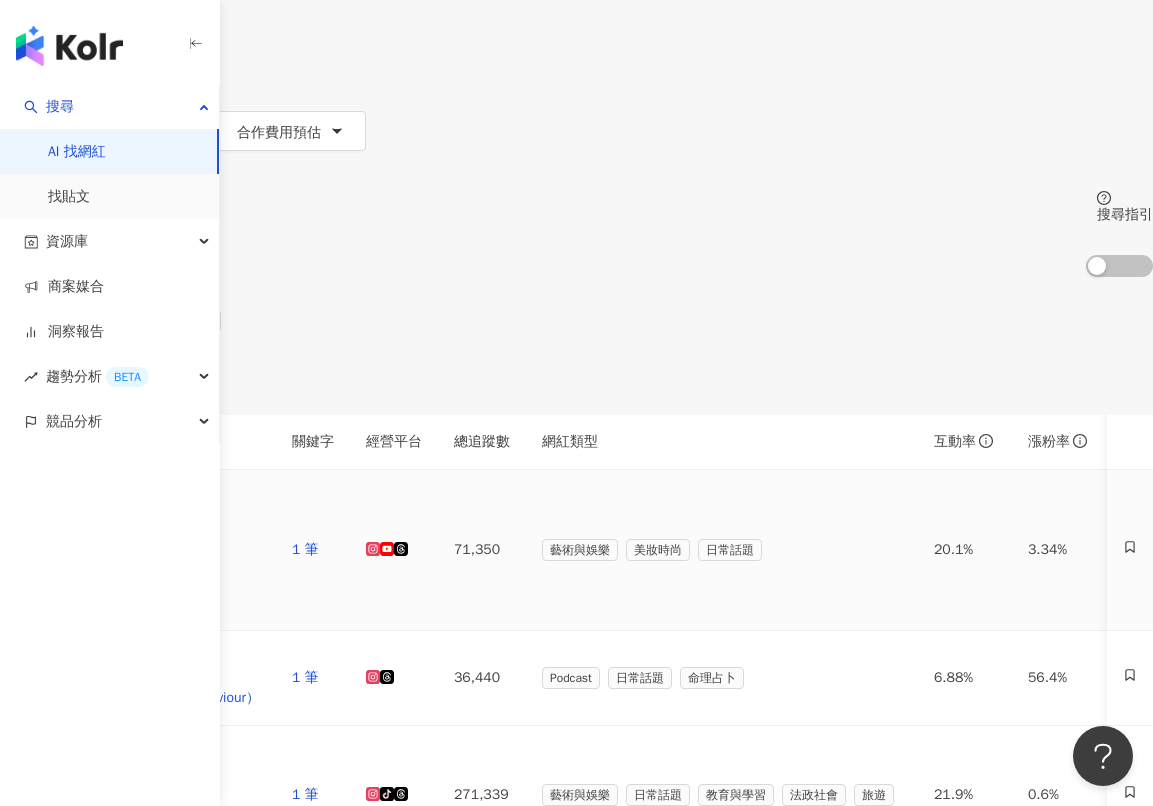 click on "日常話題" at bounding box center [730, 550] 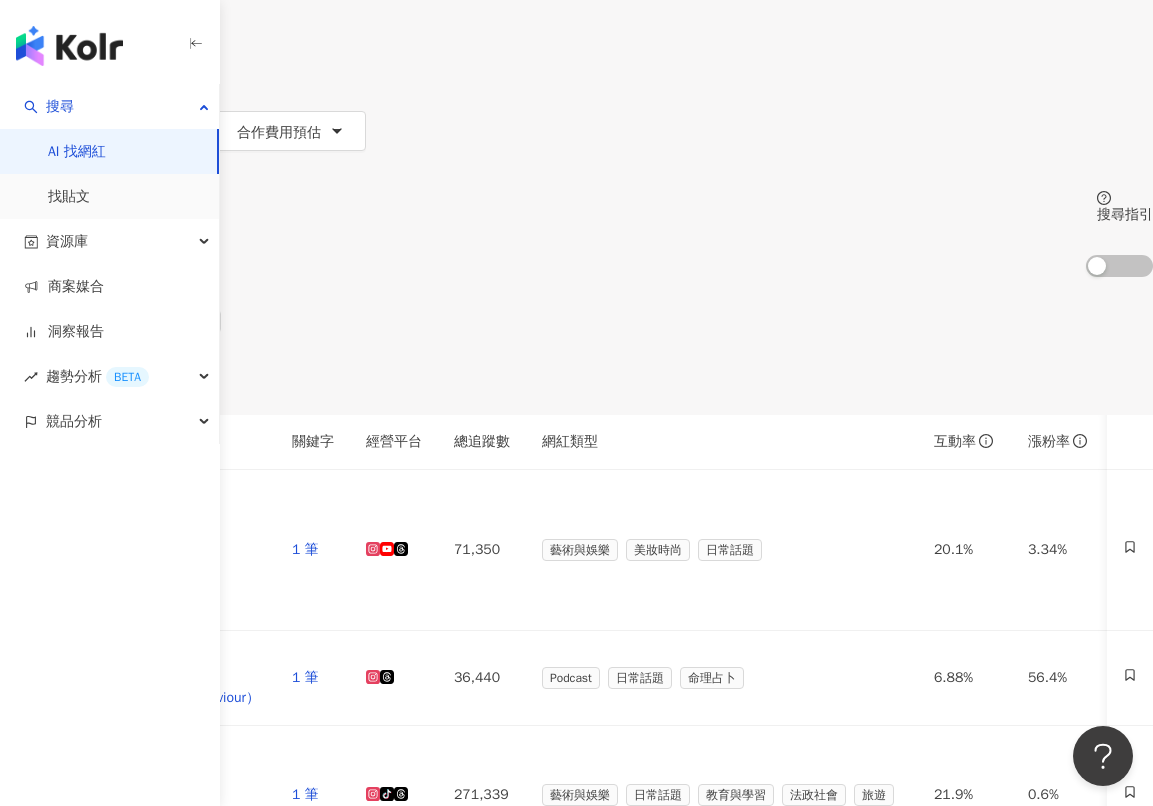click 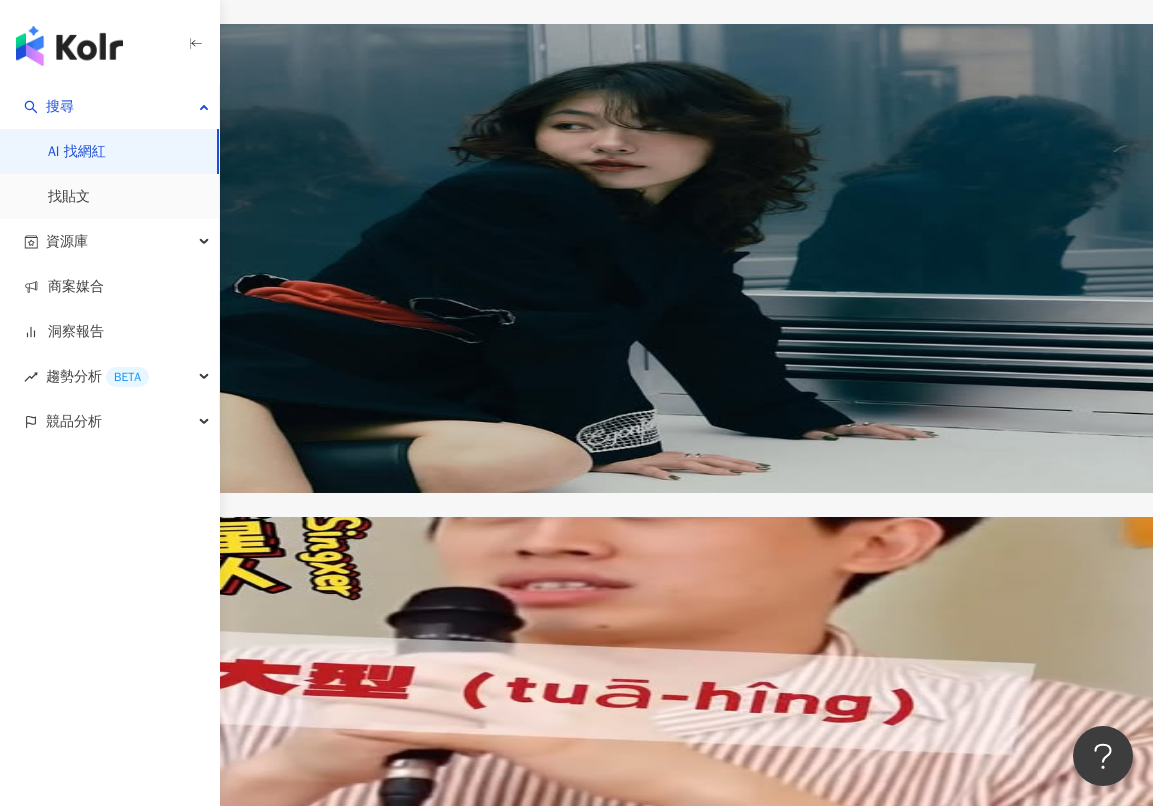 scroll, scrollTop: 0, scrollLeft: 0, axis: both 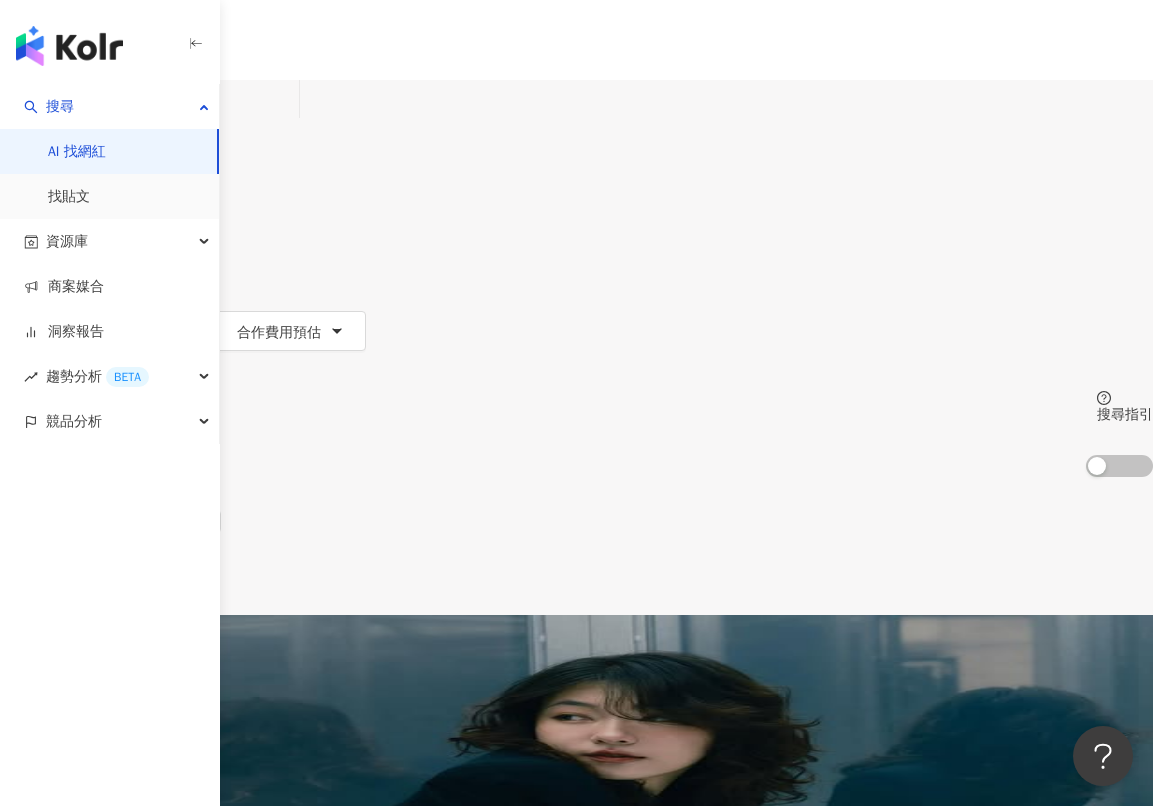 click on "dododo_yu" at bounding box center (33, 772) 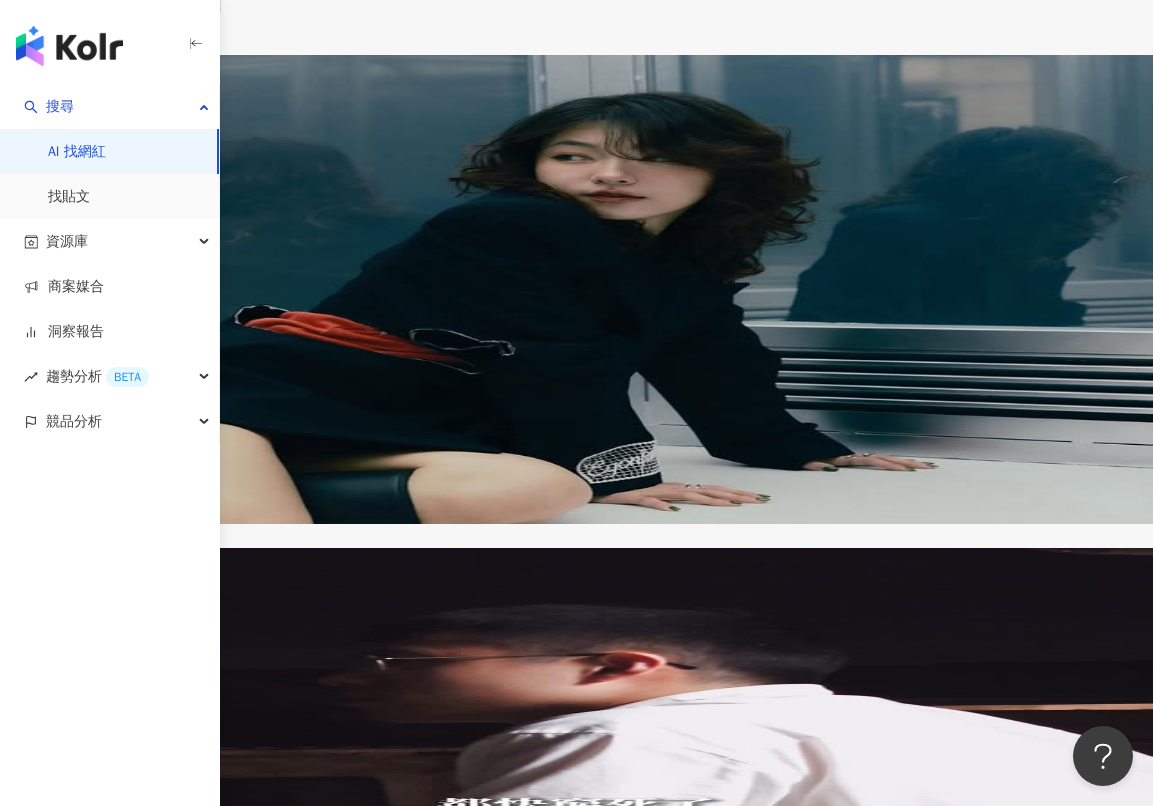 scroll, scrollTop: 0, scrollLeft: 0, axis: both 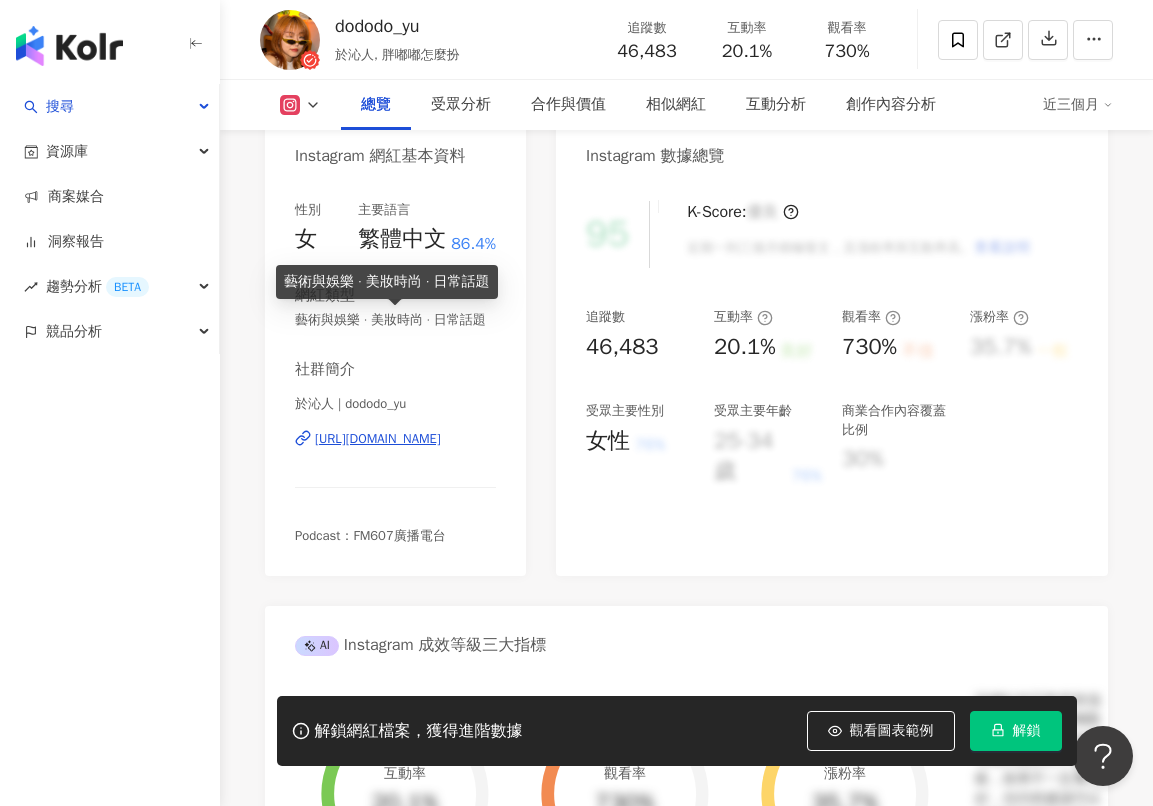 drag, startPoint x: 293, startPoint y: 321, endPoint x: 332, endPoint y: 277, distance: 58.796257 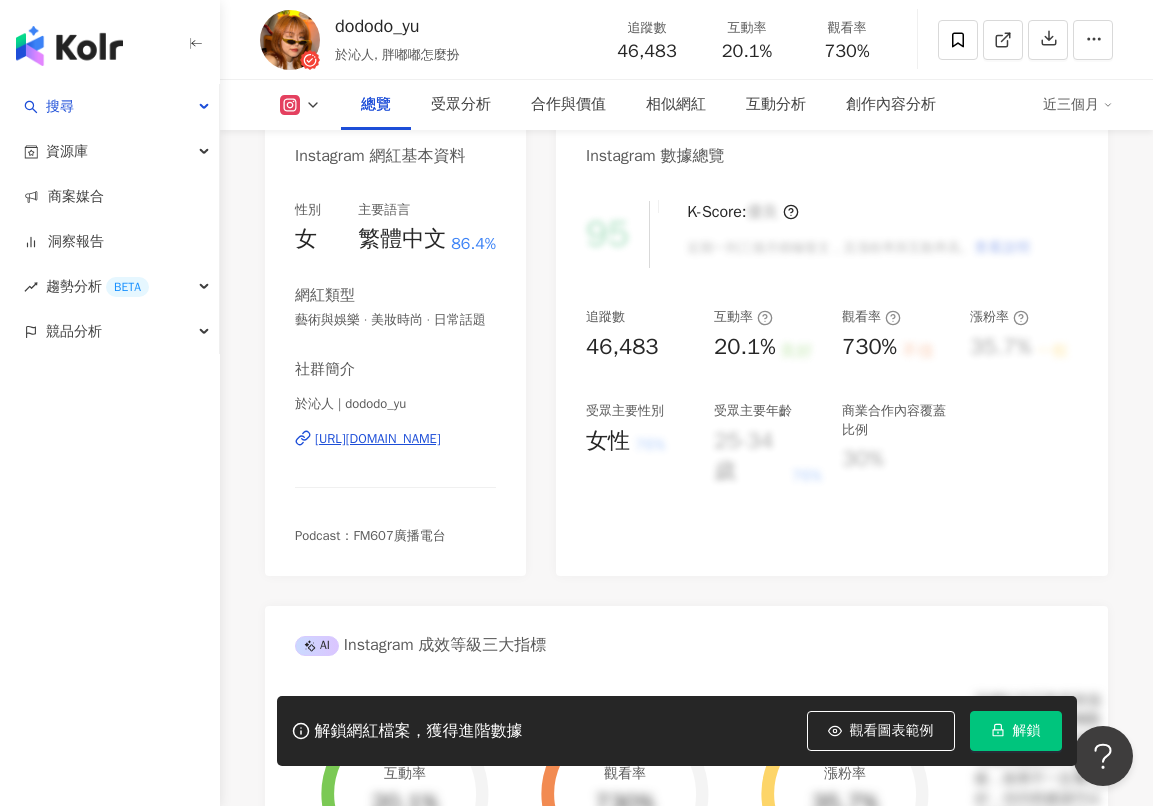click on "https://www.instagram.com/dododo_yu/" at bounding box center (378, 439) 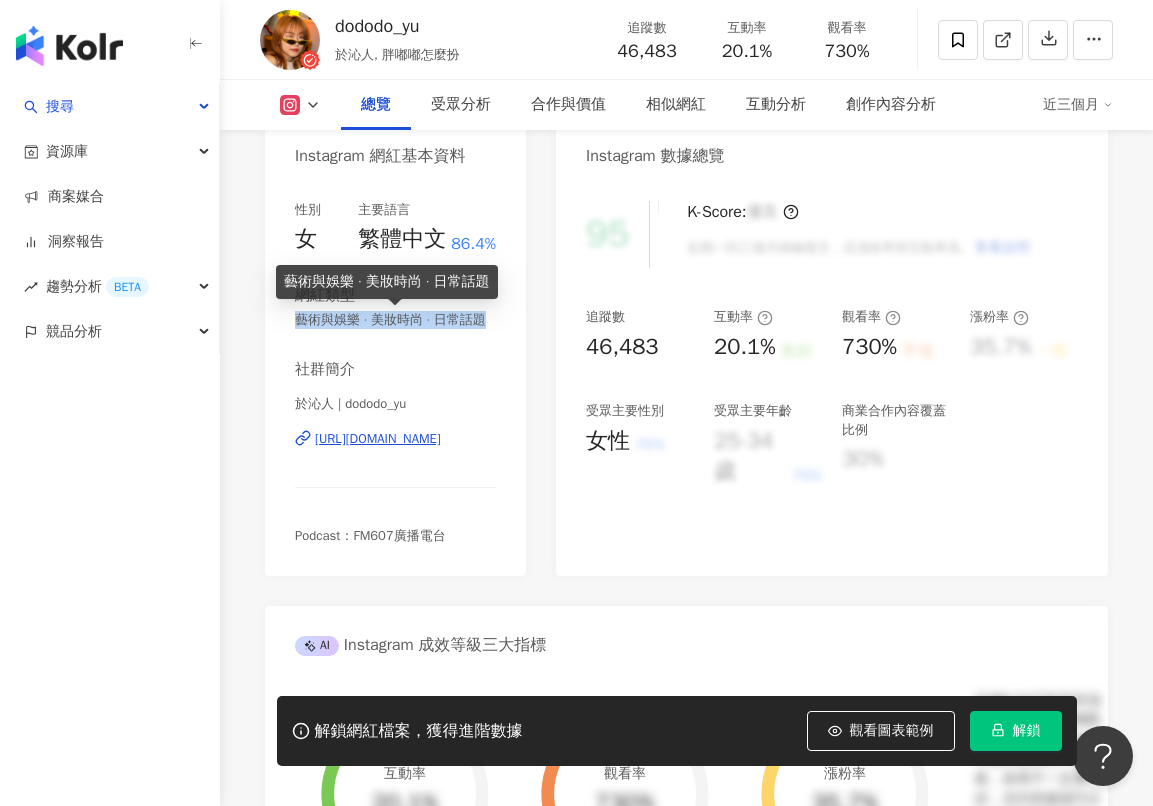 drag, startPoint x: 297, startPoint y: 316, endPoint x: 371, endPoint y: 335, distance: 76.40026 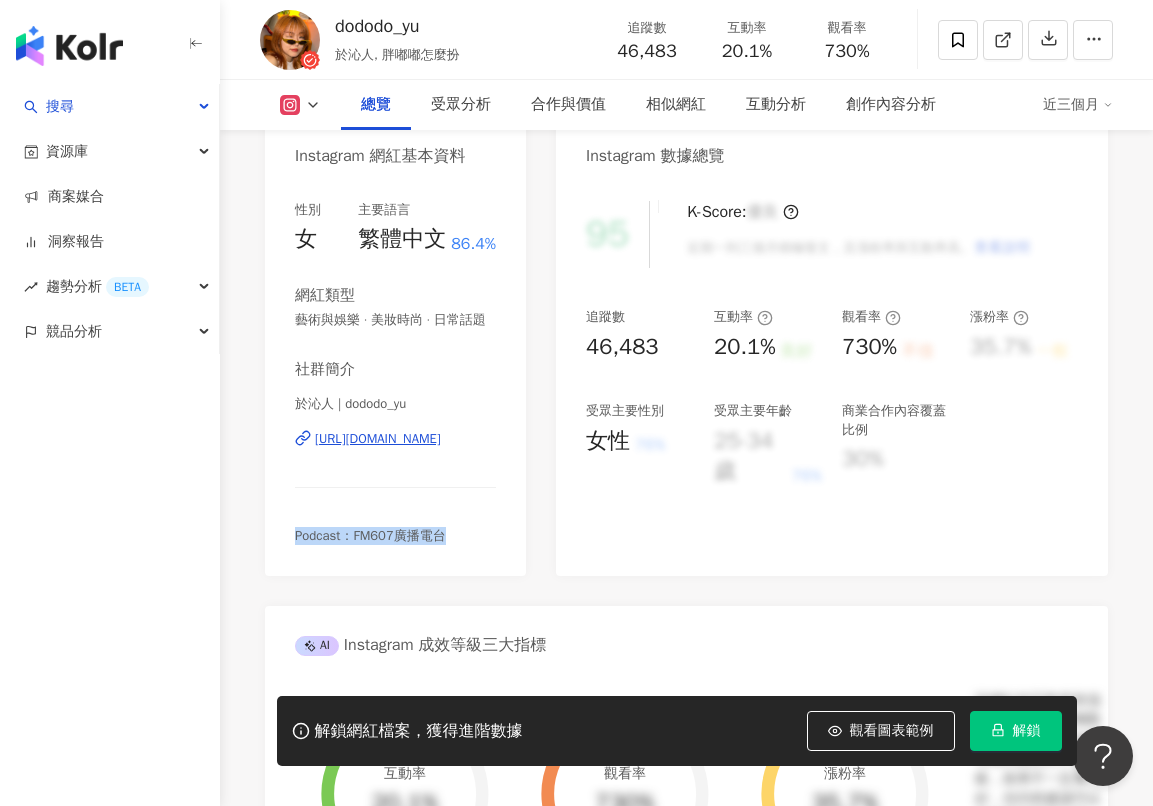 drag, startPoint x: 296, startPoint y: 557, endPoint x: 472, endPoint y: 564, distance: 176.13914 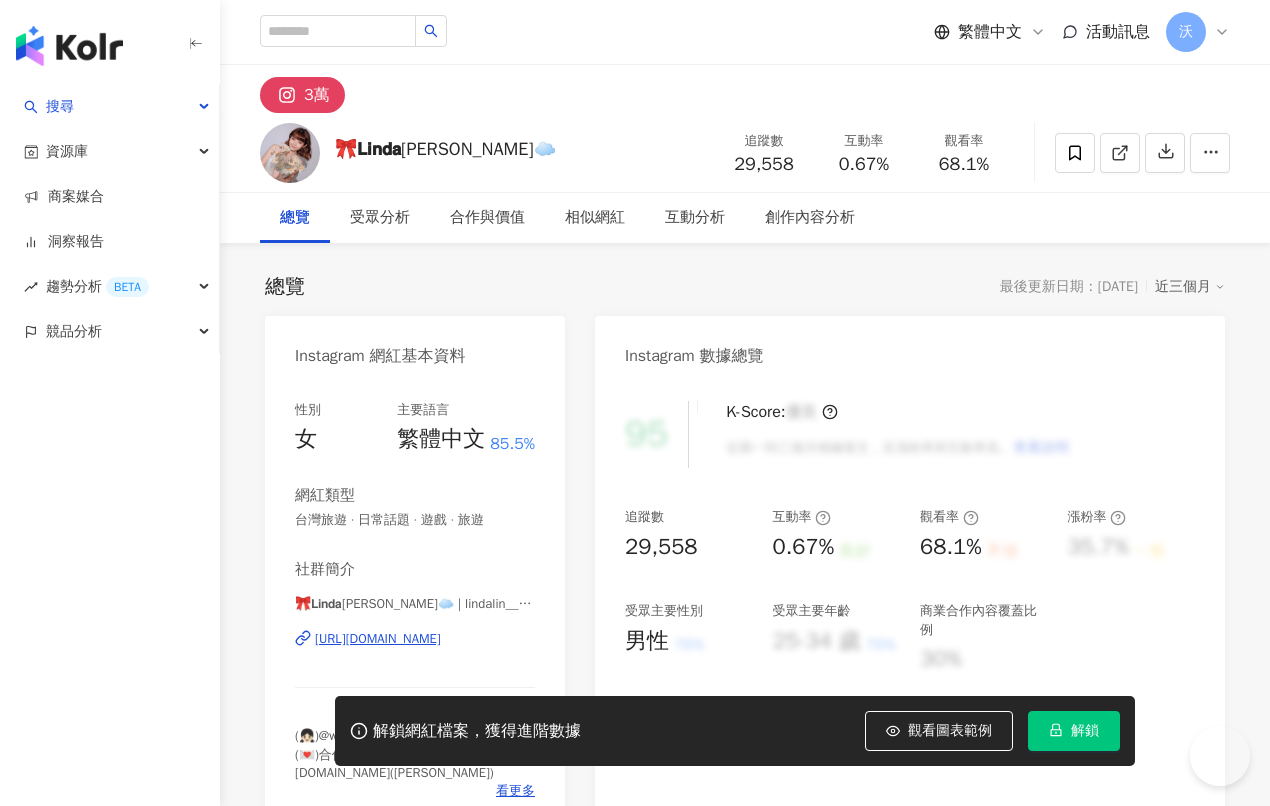 scroll, scrollTop: 0, scrollLeft: 0, axis: both 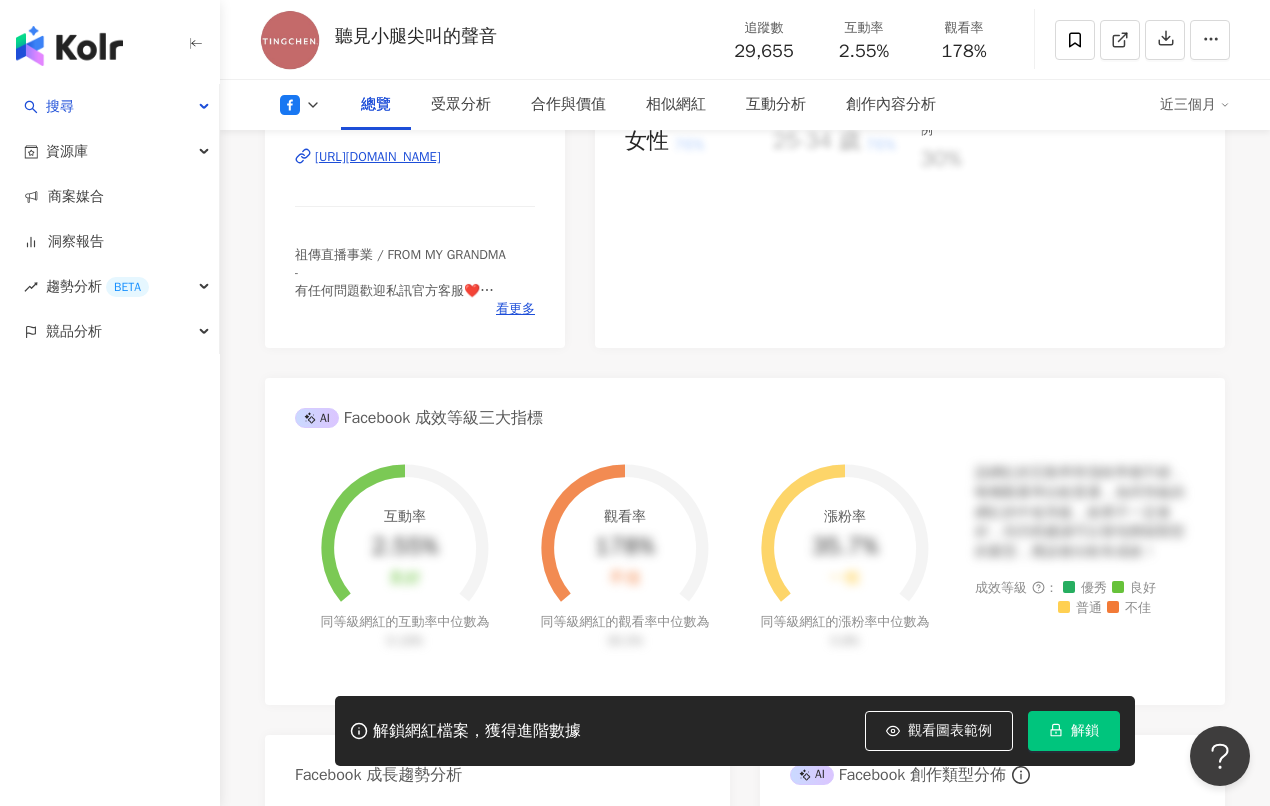 click on "[URL][DOMAIN_NAME]" at bounding box center [378, 157] 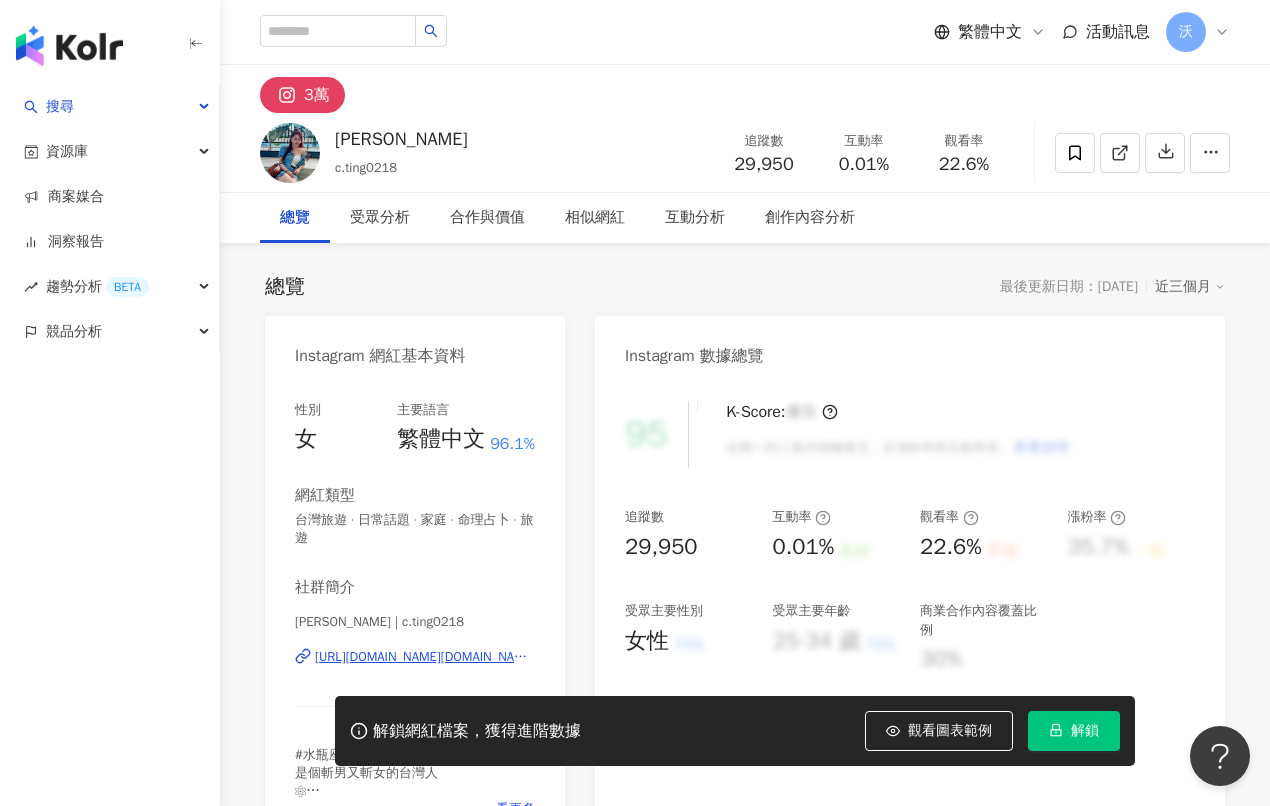 scroll, scrollTop: 0, scrollLeft: 0, axis: both 